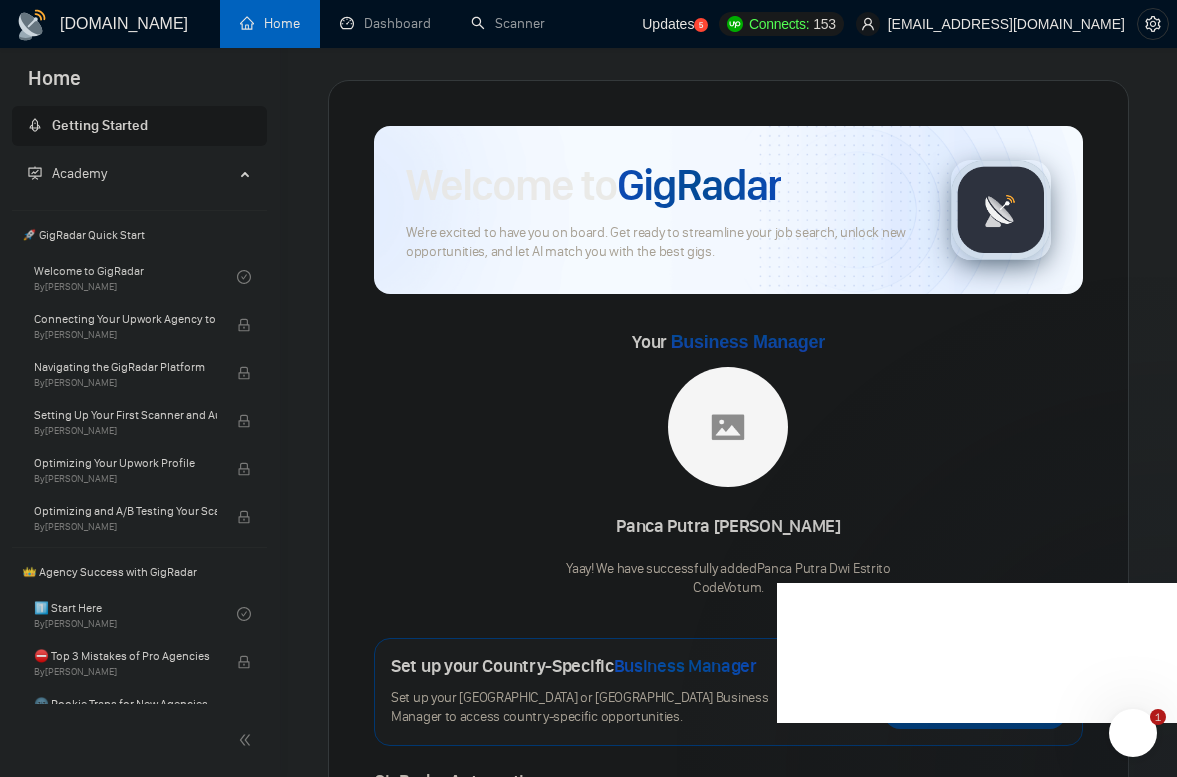 scroll, scrollTop: 0, scrollLeft: 0, axis: both 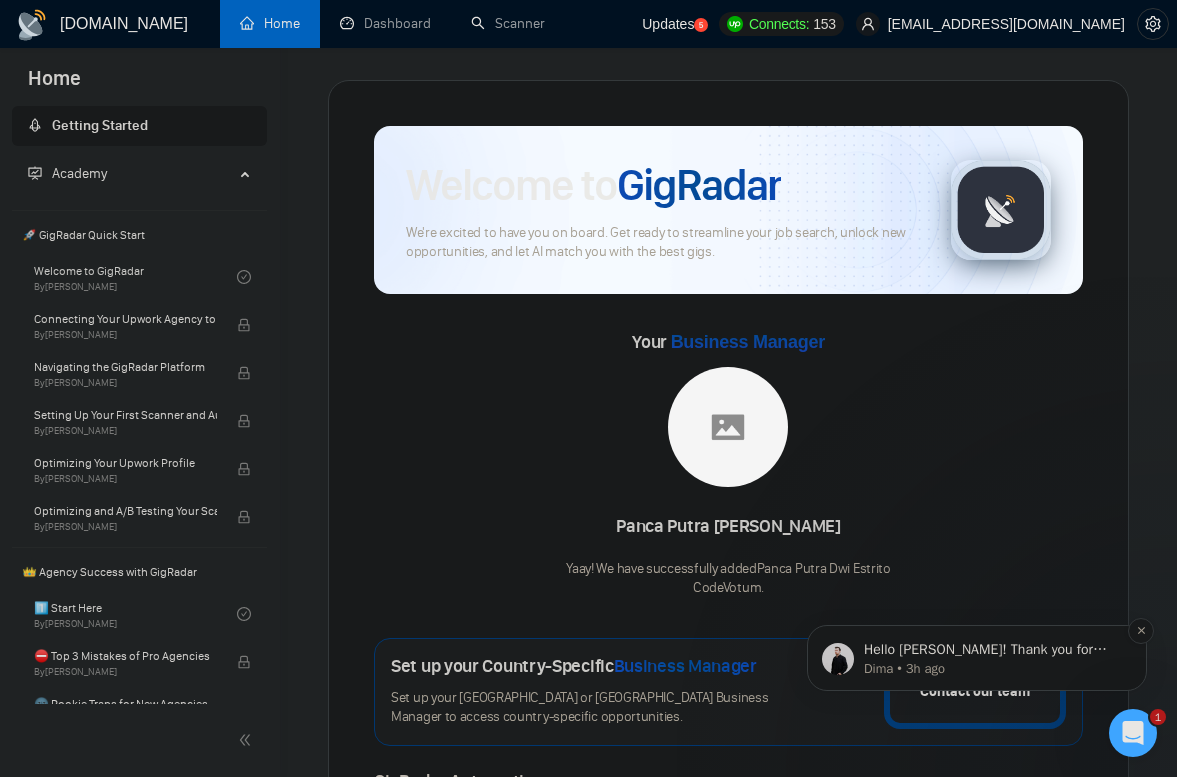 click on "Dima • 3h ago" at bounding box center (993, 669) 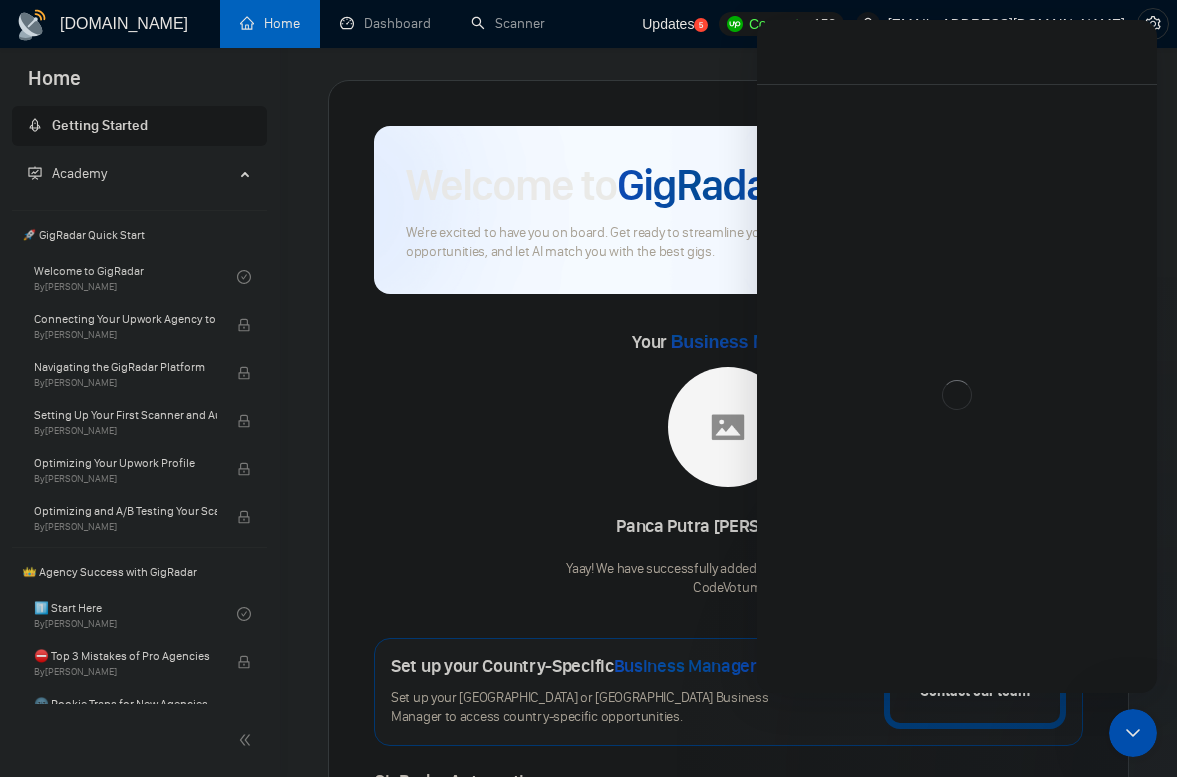 scroll, scrollTop: 3, scrollLeft: 0, axis: vertical 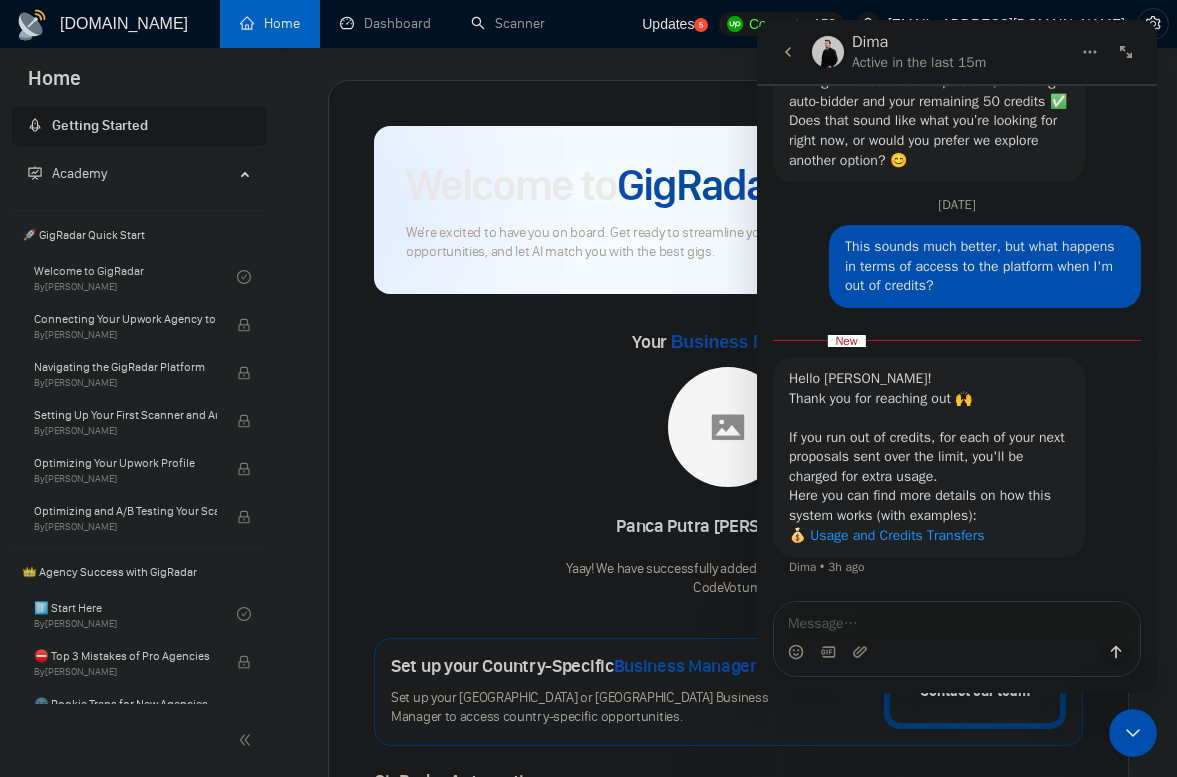 click on "💰 Usage and Credits Transfers" at bounding box center (886, 535) 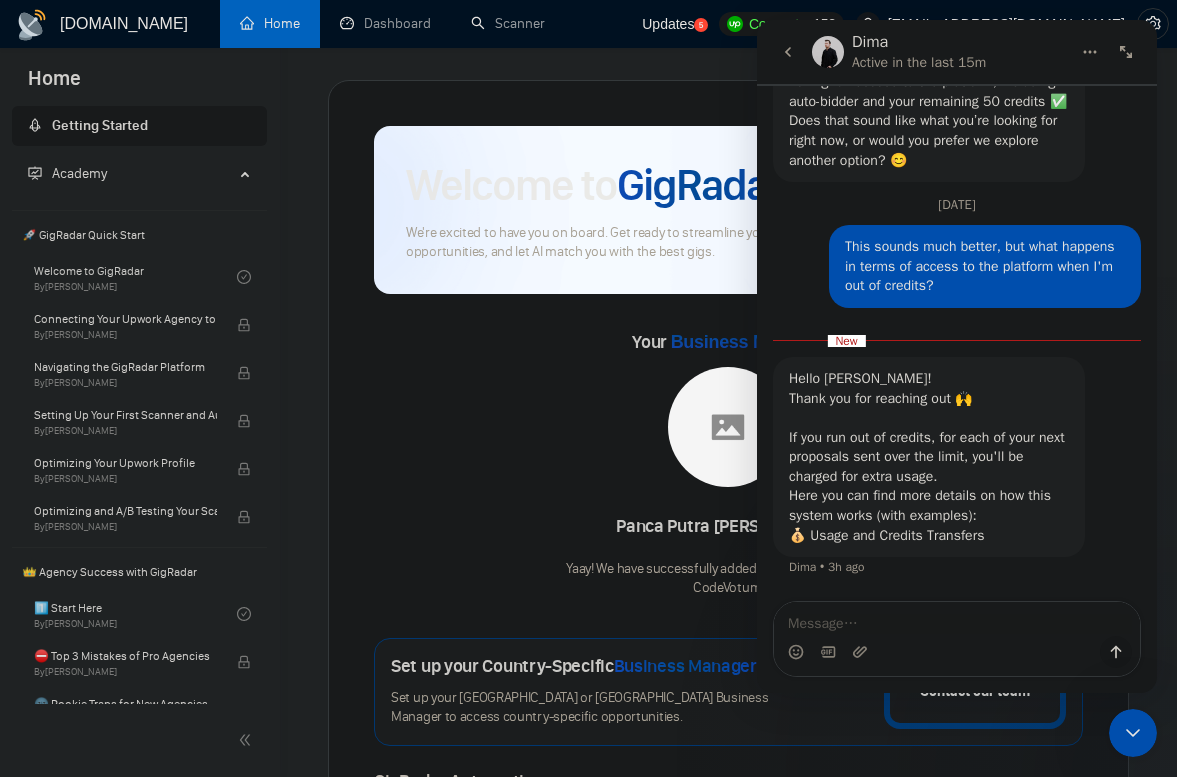 scroll, scrollTop: 4257, scrollLeft: 0, axis: vertical 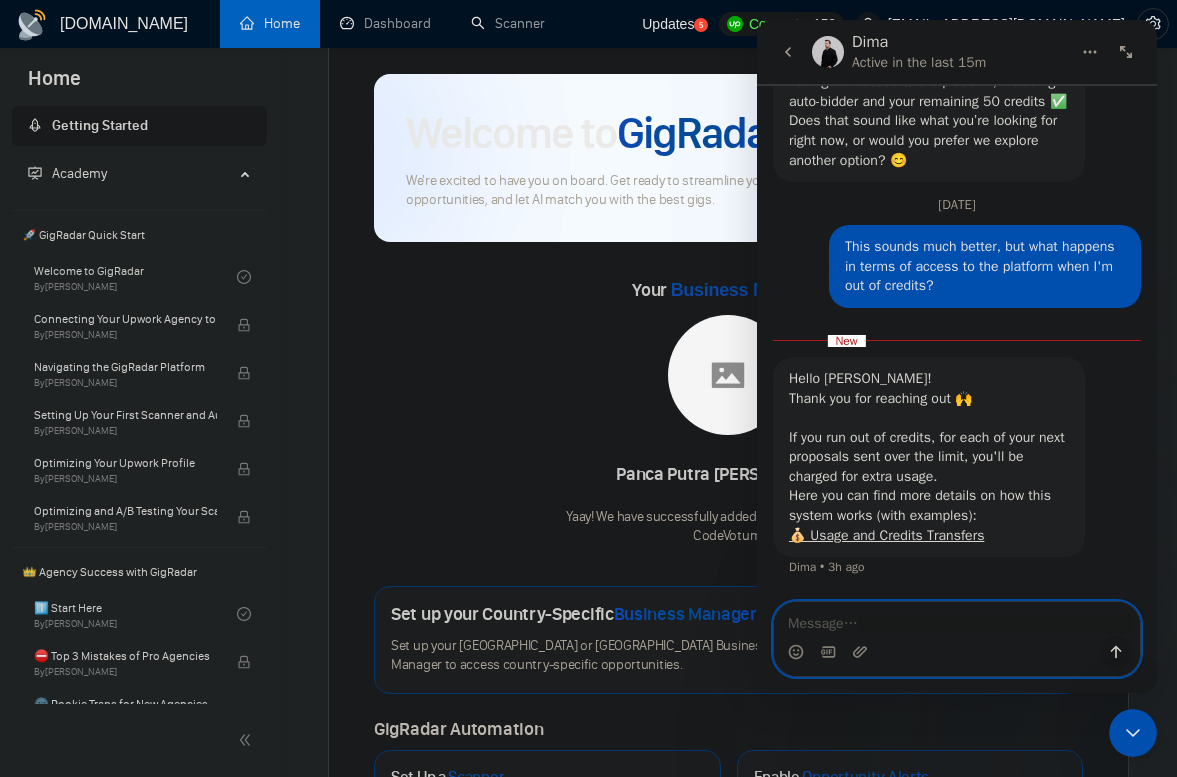 click at bounding box center (957, 619) 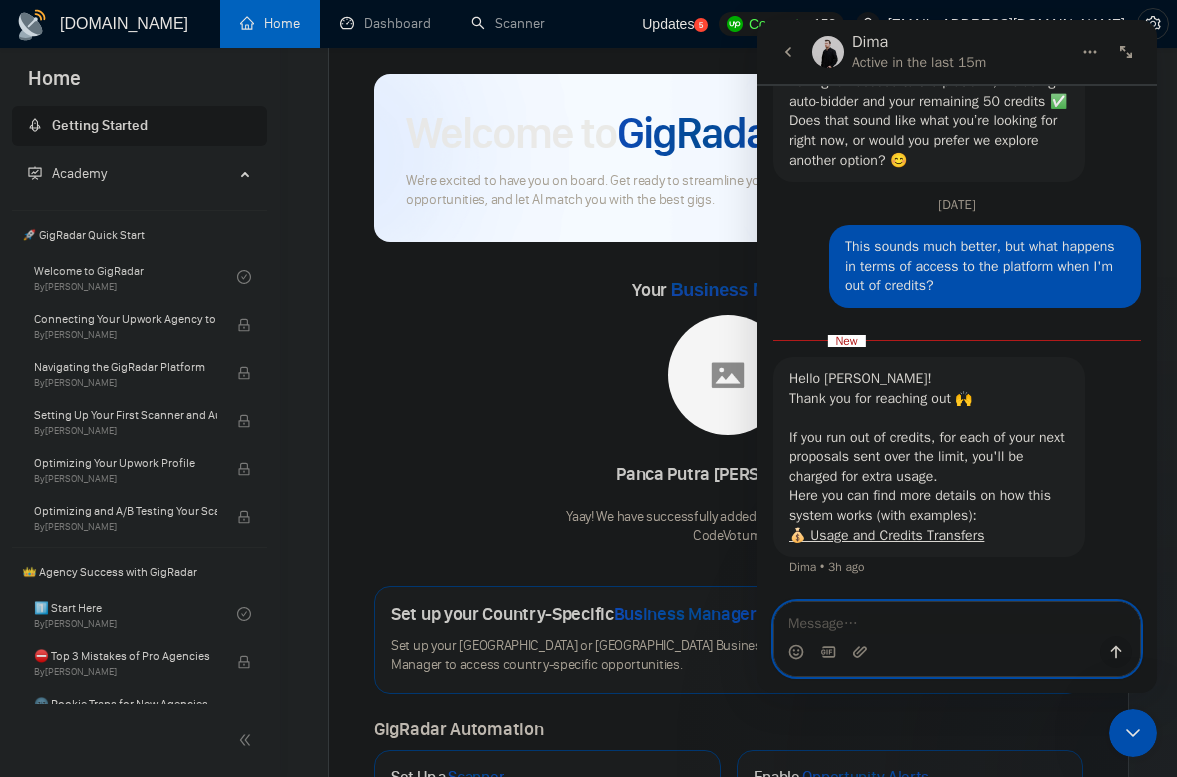 click at bounding box center (957, 619) 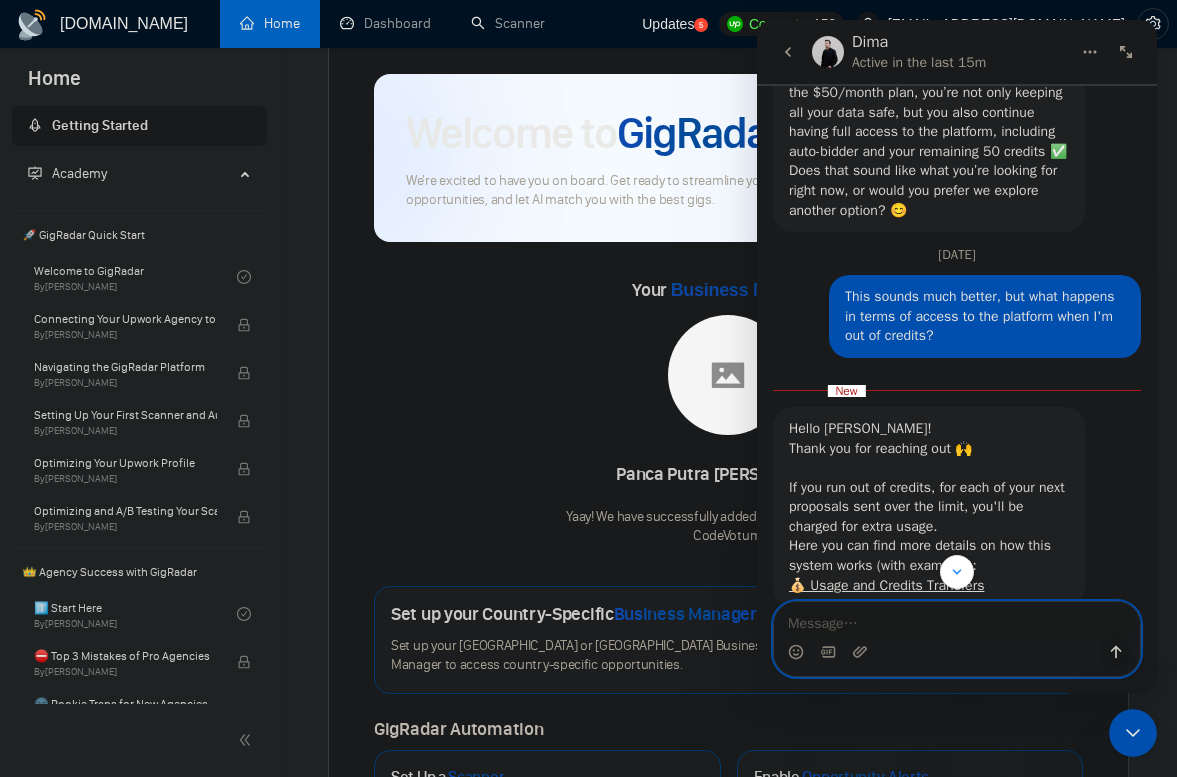 scroll, scrollTop: 4257, scrollLeft: 0, axis: vertical 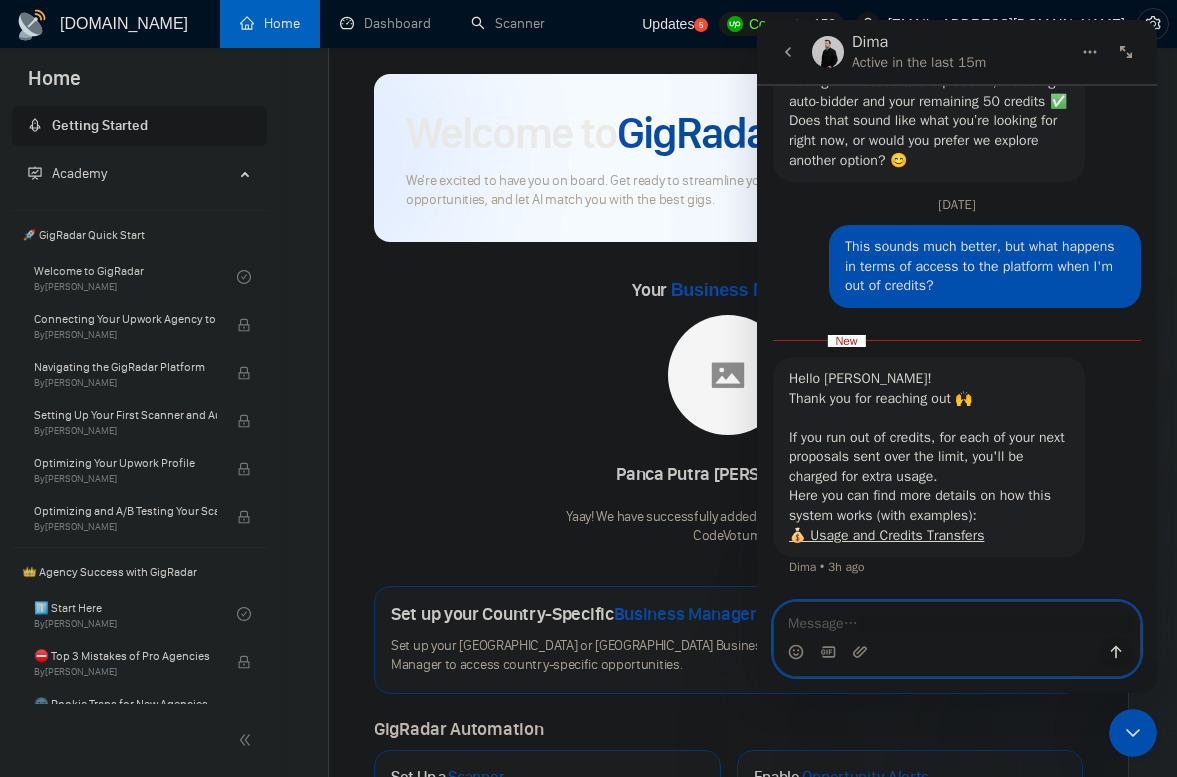 click at bounding box center [957, 619] 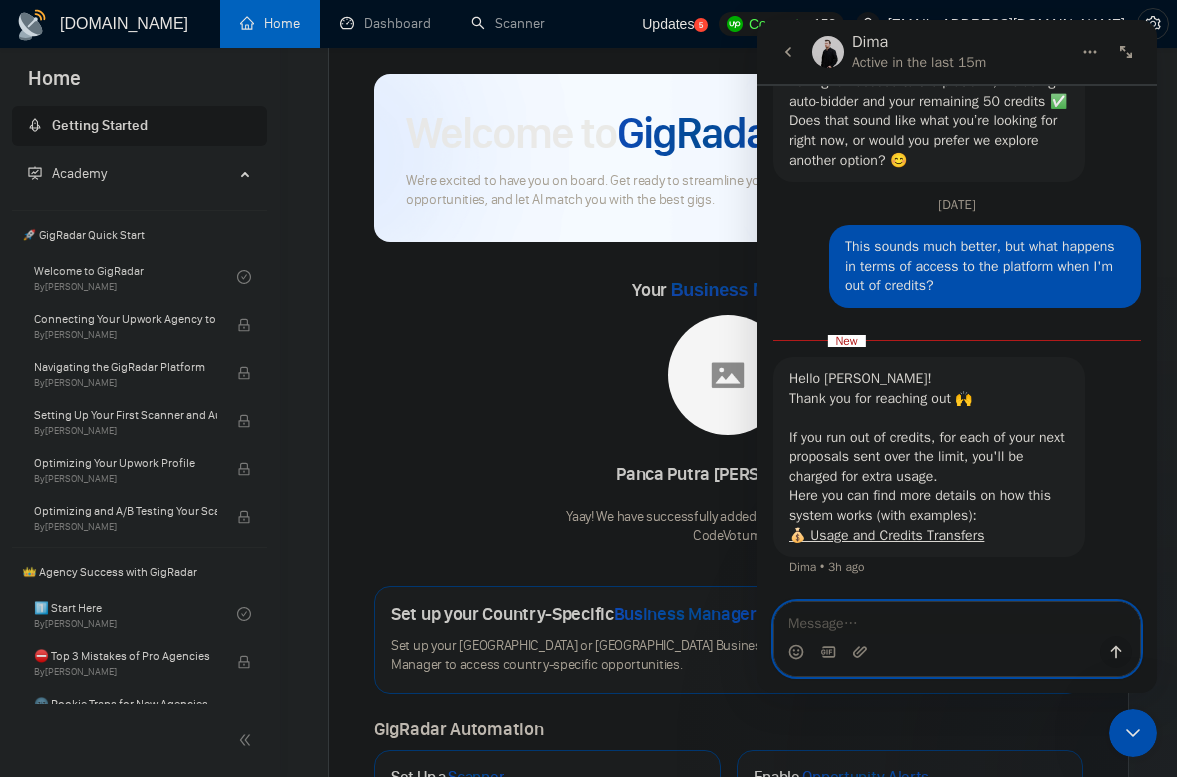 paste on "Hey [PERSON_NAME], according to the document you shared, when I have 50 credits left, I will pay $1 for each proposal on top of the 50 credits. That's $50 plus $1 per proposal." 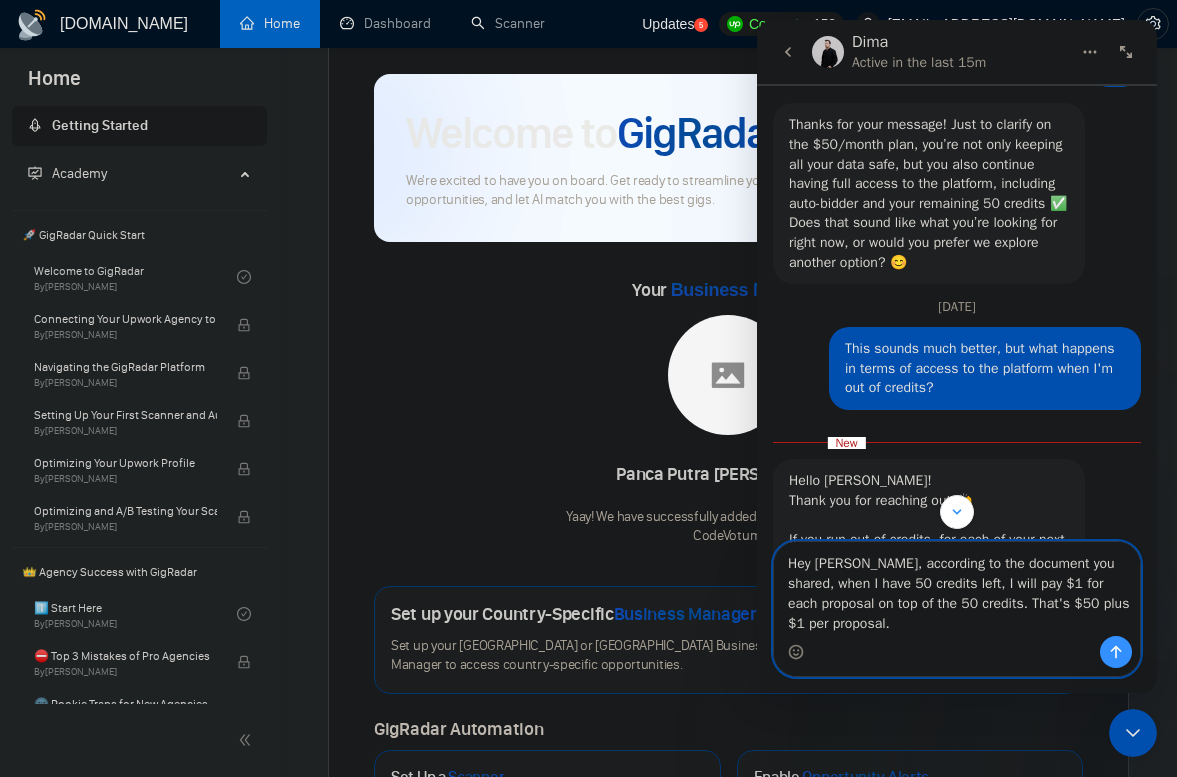 scroll, scrollTop: 4039, scrollLeft: 0, axis: vertical 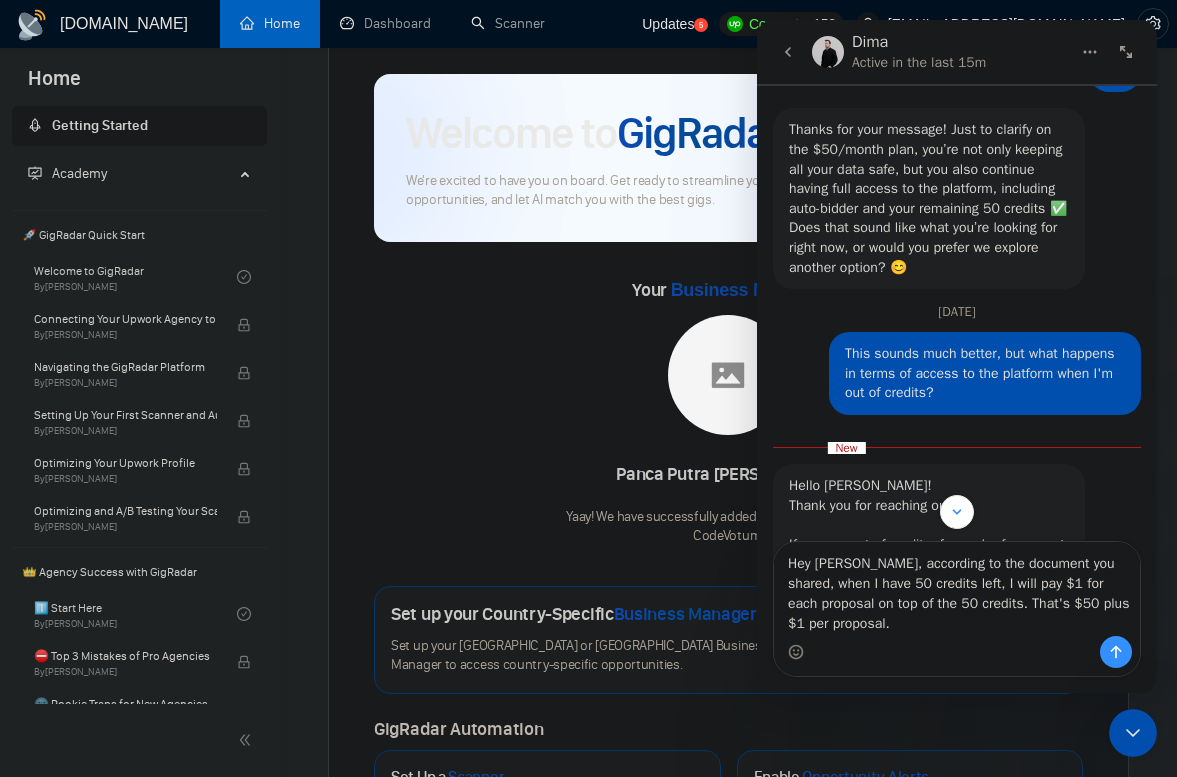 click on "Thanks for your message! Just to clarify  on the $50/month plan, you’re not only keeping all your data safe, but you also continue having full access to the platform, including auto-bidder and your remaining 50 credits ✅" at bounding box center [929, 169] 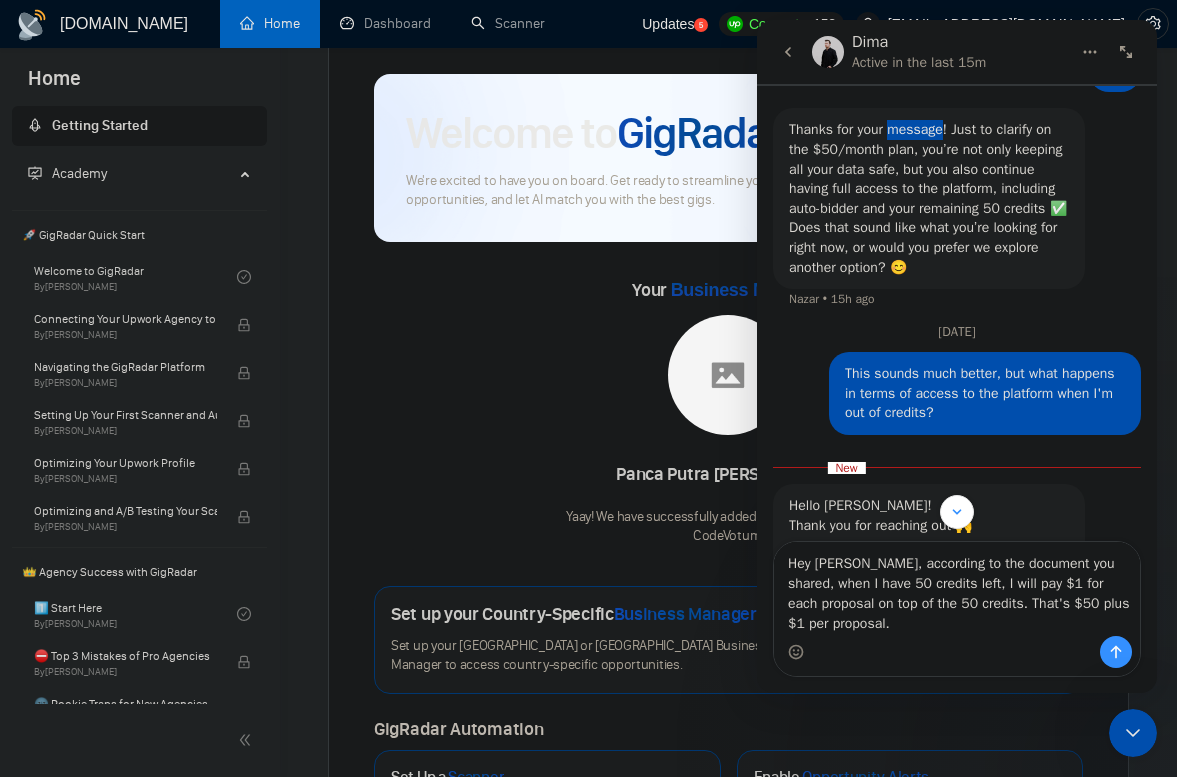 click on "Thanks for your message! Just to clarify  on the $50/month plan, you’re not only keeping all your data safe, but you also continue having full access to the platform, including auto-bidder and your remaining 50 credits ✅" at bounding box center [929, 169] 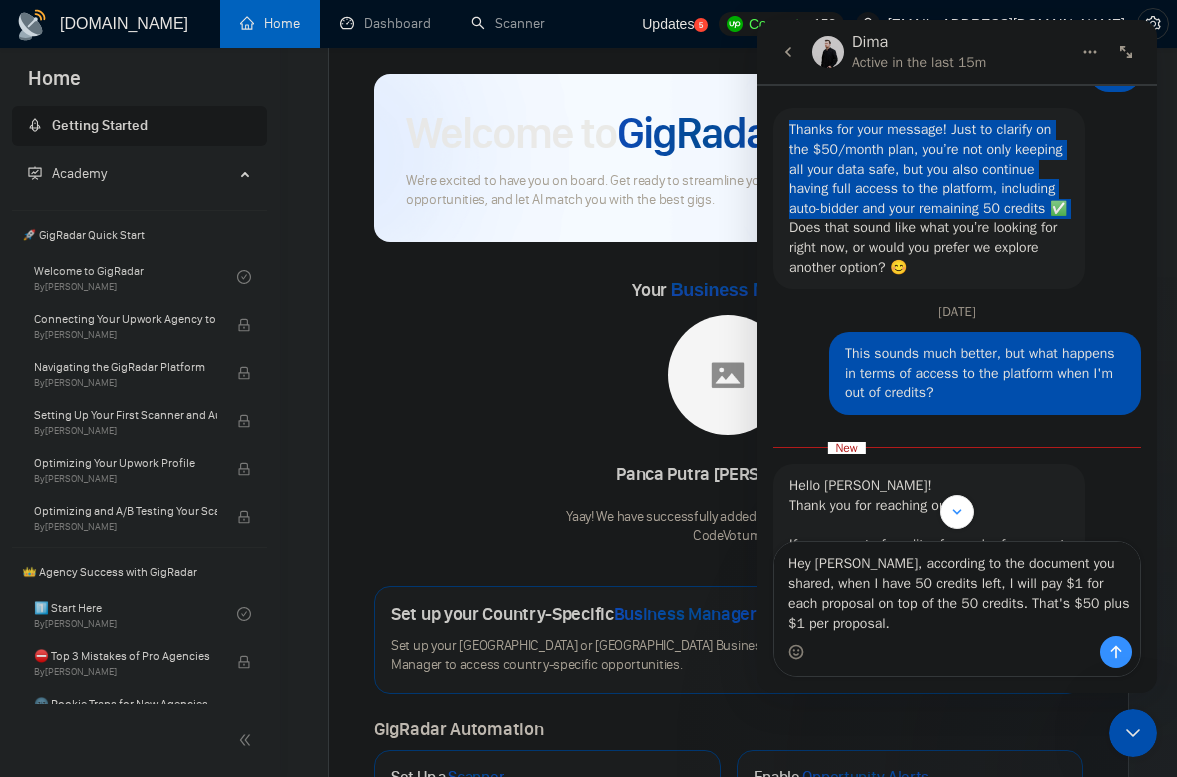 click on "Thanks for your message! Just to clarify  on the $50/month plan, you’re not only keeping all your data safe, but you also continue having full access to the platform, including auto-bidder and your remaining 50 credits ✅" at bounding box center [929, 169] 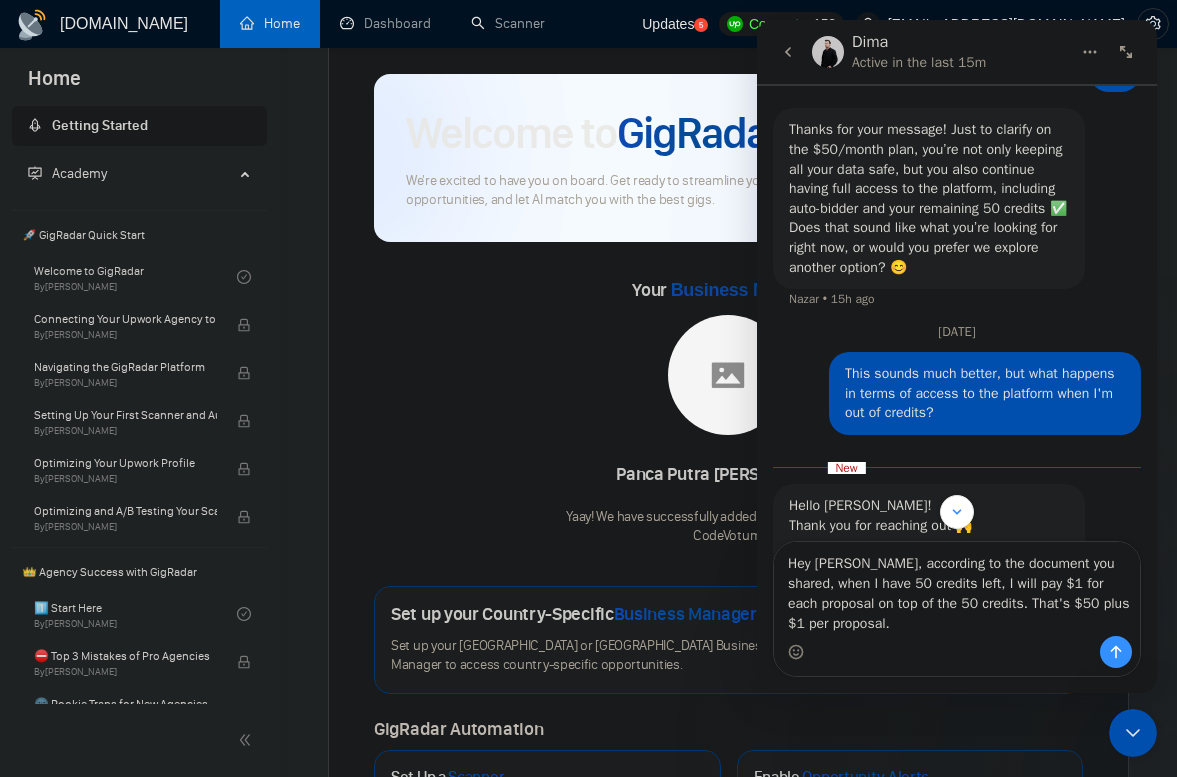 click on "Thanks for your message! Just to clarify  on the $50/month plan, you’re not only keeping all your data safe, but you also continue having full access to the platform, including auto-bidder and your remaining 50 credits ✅" at bounding box center (929, 169) 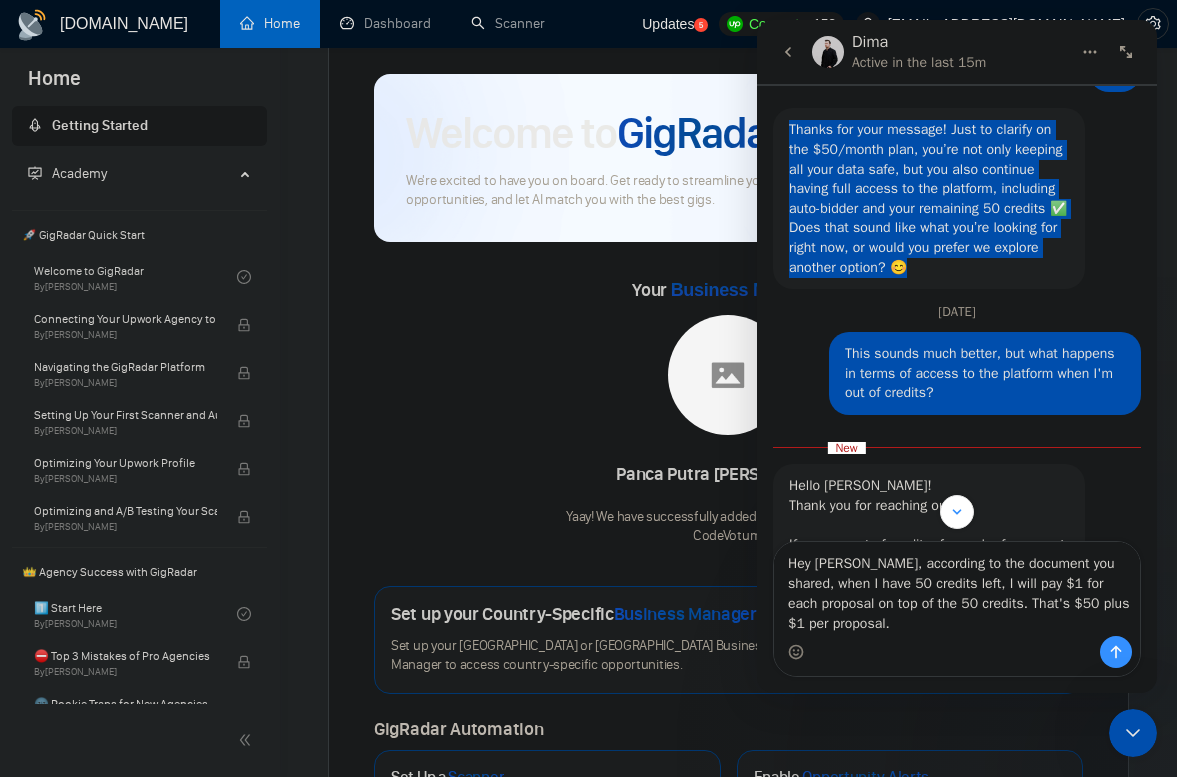 drag, startPoint x: 980, startPoint y: 372, endPoint x: 769, endPoint y: 232, distance: 253.22125 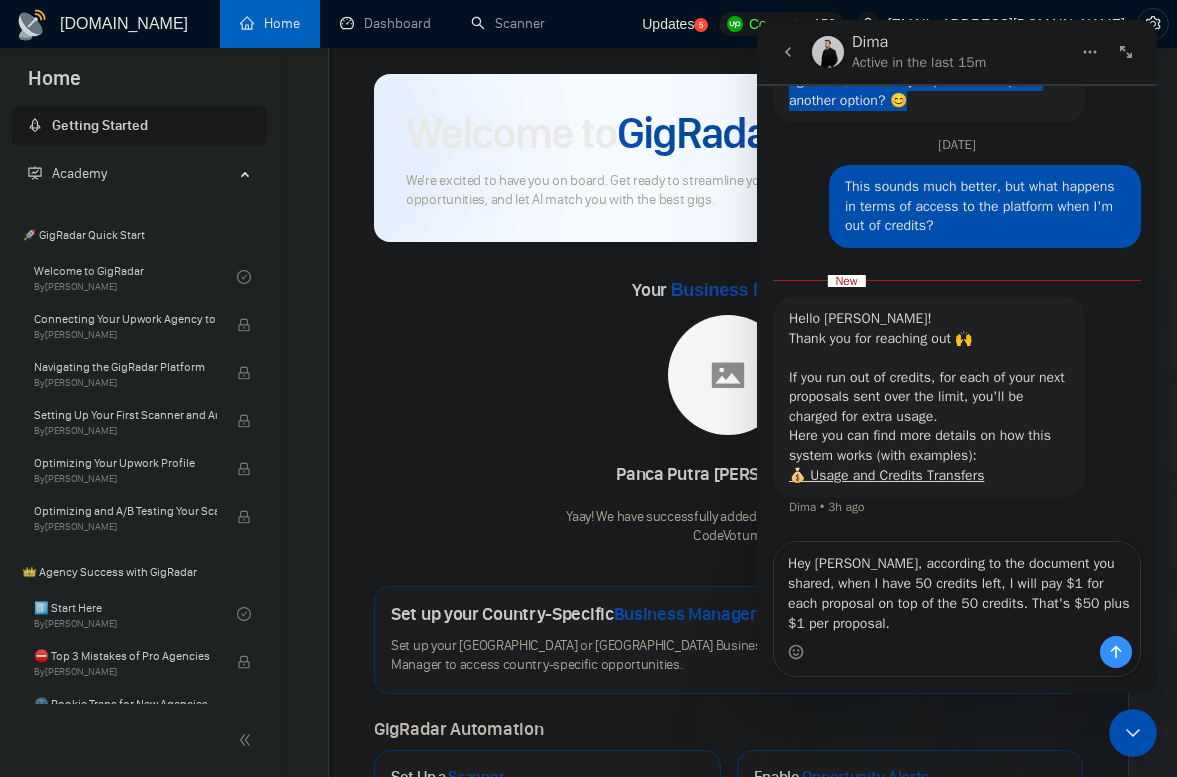 scroll, scrollTop: 4313, scrollLeft: 0, axis: vertical 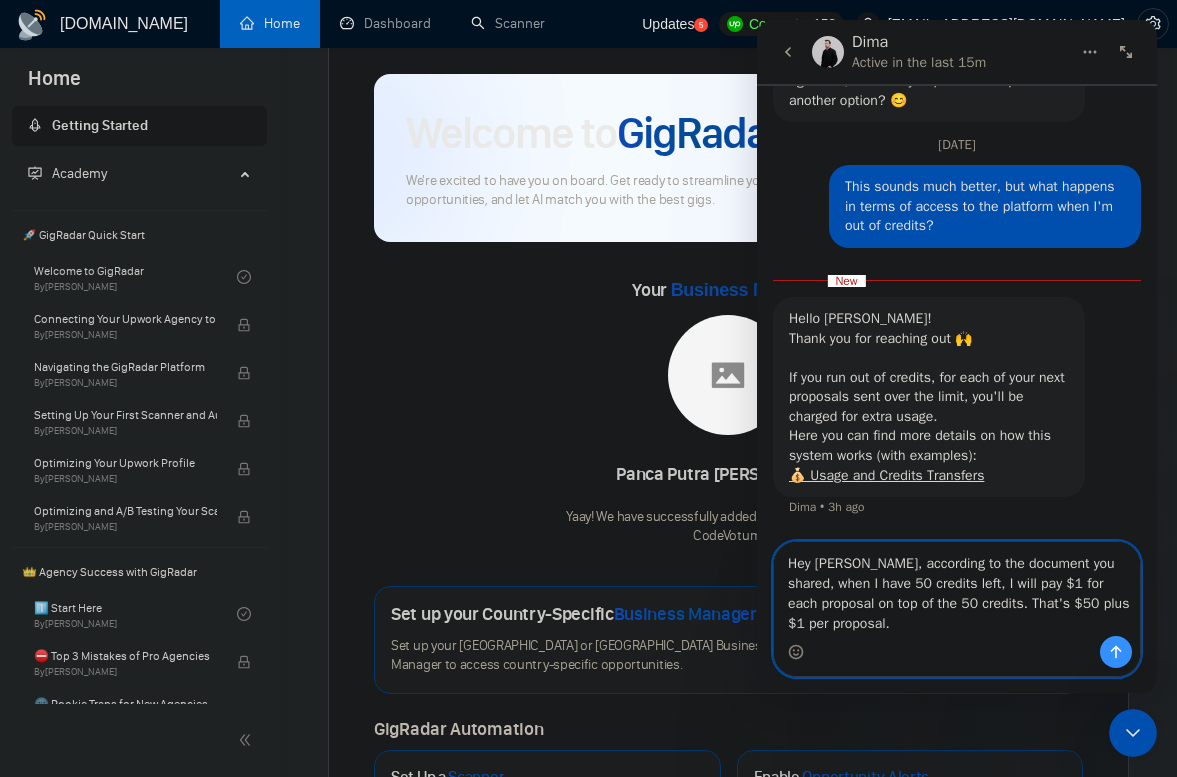 click on "Hey [PERSON_NAME], according to the document you shared, when I have 50 credits left, I will pay $1 for each proposal on top of the 50 credits. That's $50 plus $1 per proposal." at bounding box center (957, 589) 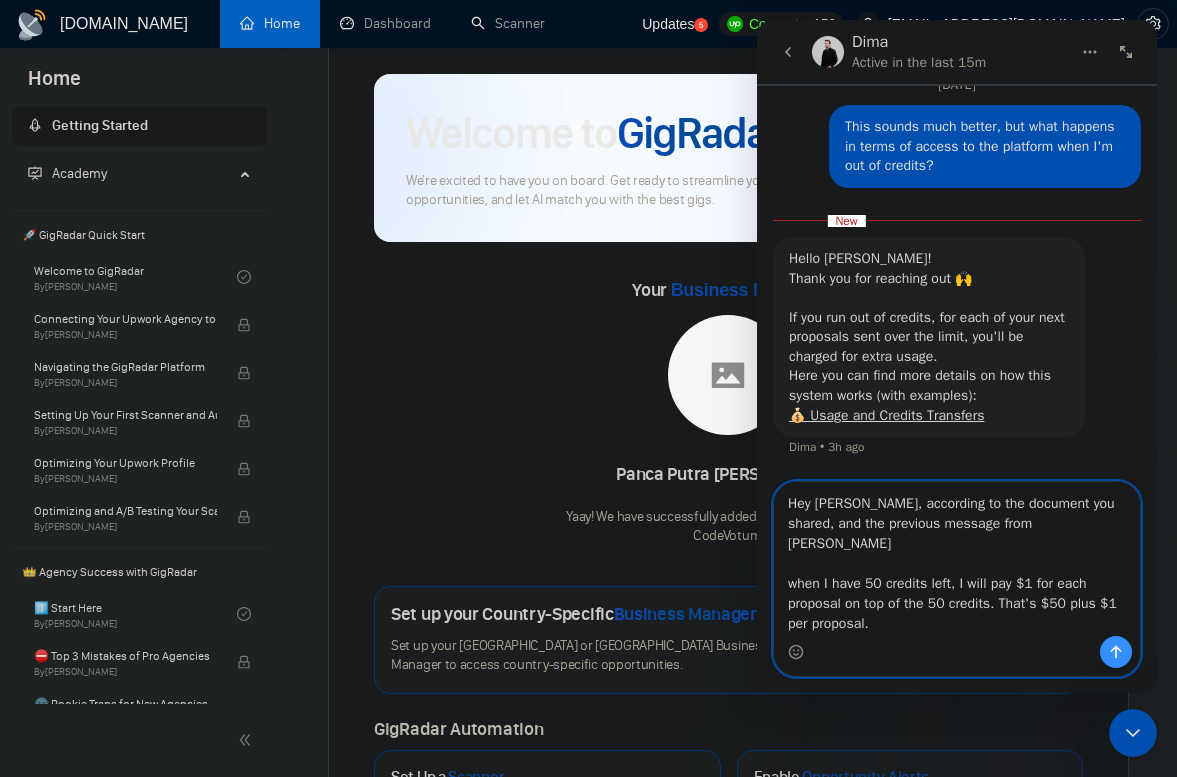 scroll, scrollTop: 4357, scrollLeft: 0, axis: vertical 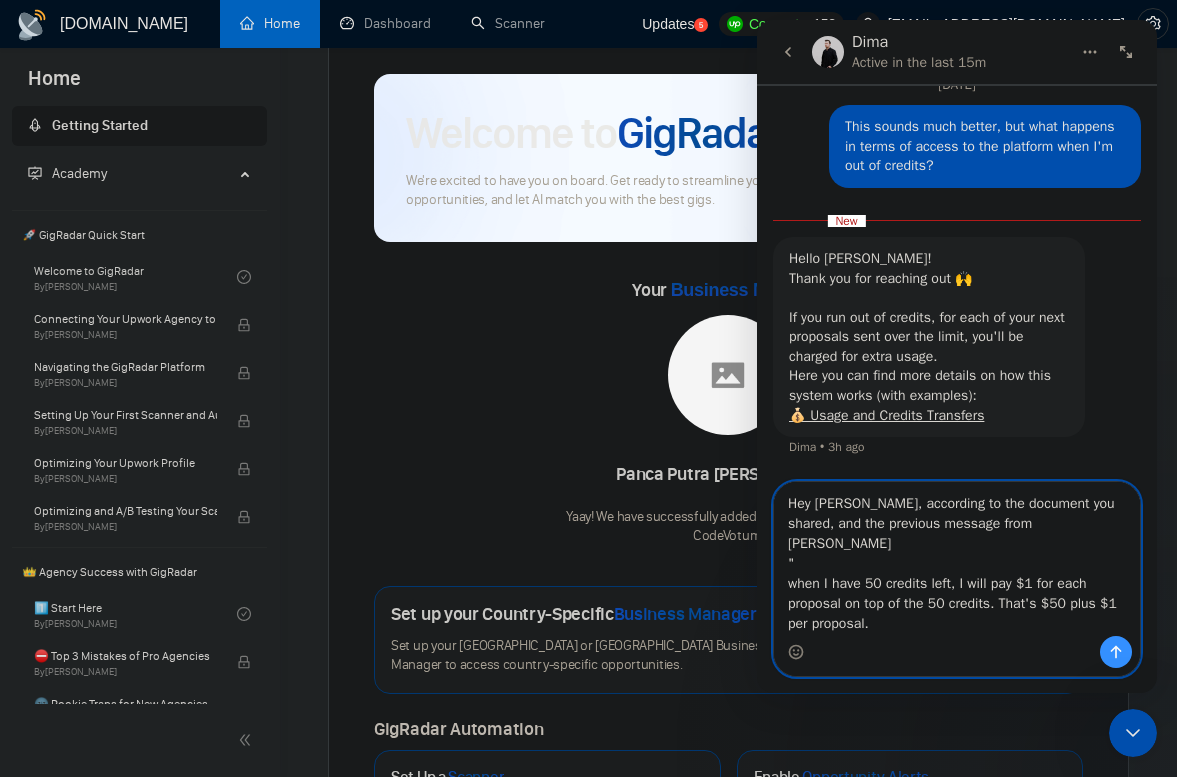 paste on "Thanks for your message! Just to clarify on the $50/month plan, you’re not only keeping all your data safe, but you also continue having full access to the platform, including auto-bidder and your remaining 50 credits ✅
Does that sound like what you’re looking for right now, or would you prefer we explore another option? 😊" 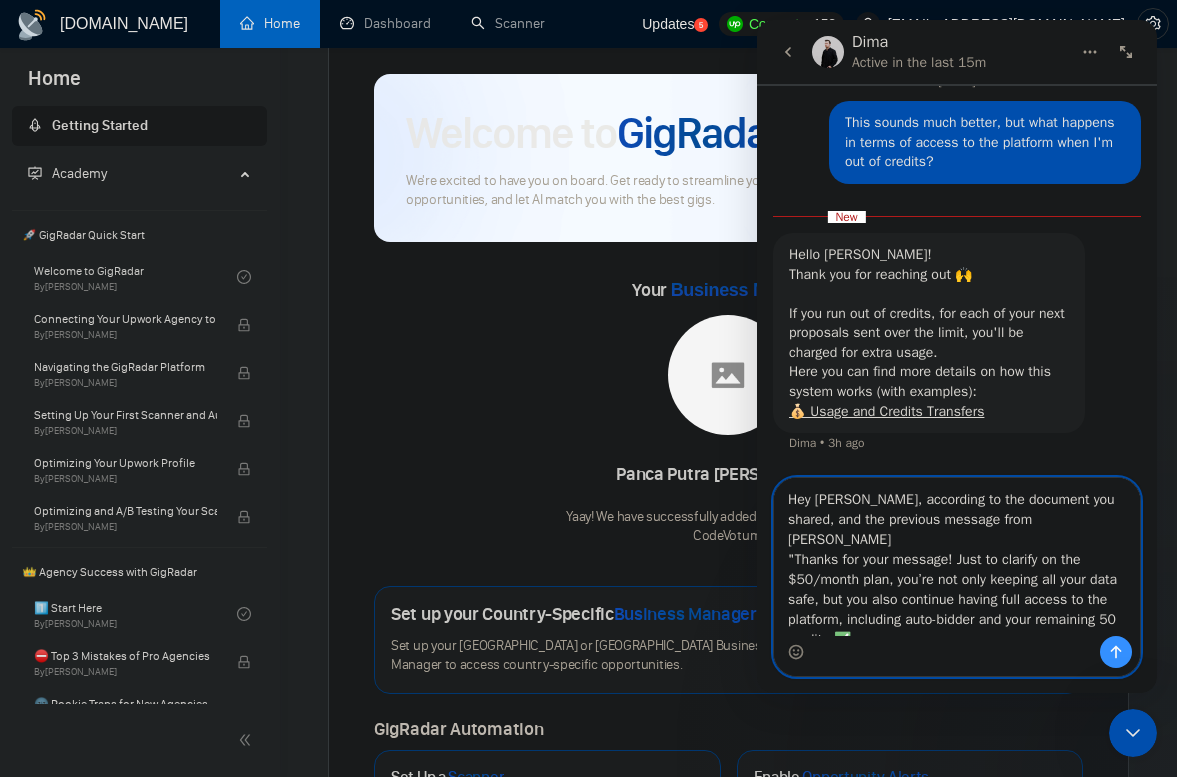 scroll, scrollTop: 52, scrollLeft: 0, axis: vertical 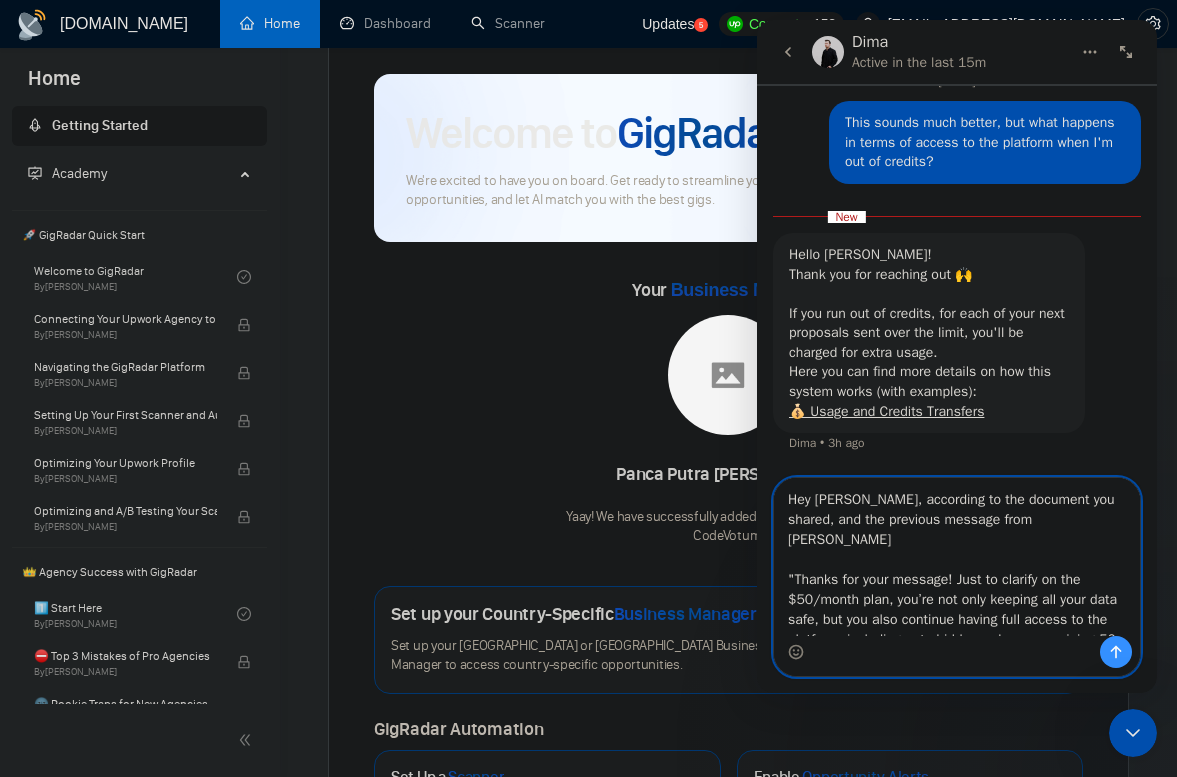 click on "Hey [PERSON_NAME], according to the document you shared, and the previous message from [PERSON_NAME]
"Thanks for your message! Just to clarify on the $50/month plan, you’re not only keeping all your data safe, but you also continue having full access to the platform, including auto-bidder and your remaining 50 credits ✅
Does that sound like what you’re looking for right now, or would you prefer we explore another option? 😊"
when I have 50 credits left, I will pay $1 for each proposal on top of the 50 credits. That's $50 plus $1 per proposal." at bounding box center (957, 557) 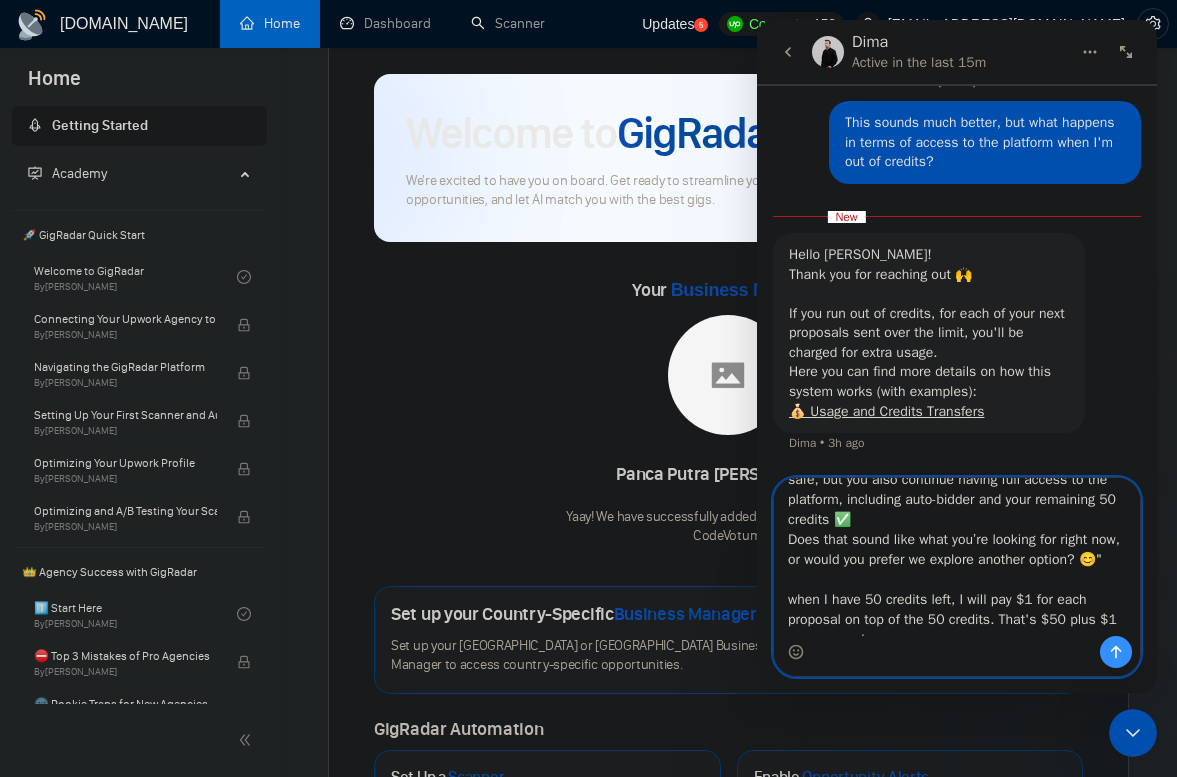 scroll, scrollTop: 156, scrollLeft: 0, axis: vertical 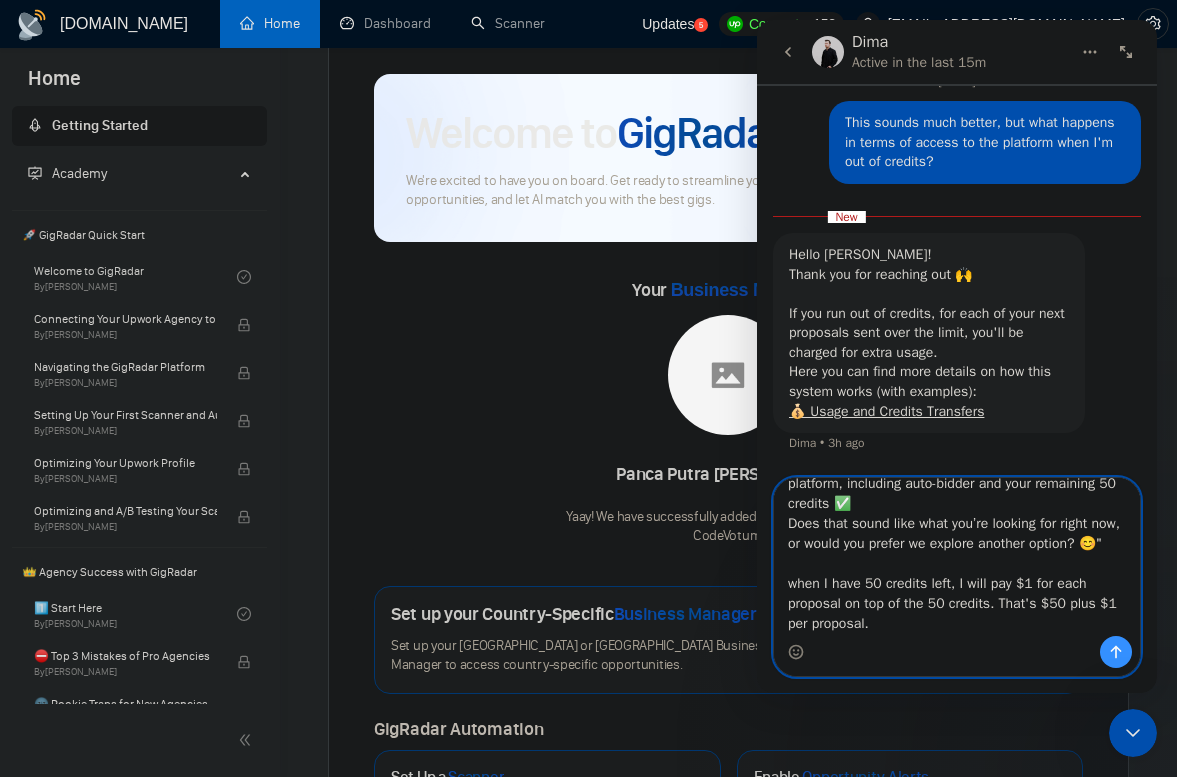 click on "Hey [PERSON_NAME], according to the document you shared, and the previous message from [PERSON_NAME]:
"Thanks for your message! Just to clarify on the $50/month plan, you’re not only keeping all your data safe, but you also continue having full access to the platform, including auto-bidder and your remaining 50 credits ✅
Does that sound like what you’re looking for right now, or would you prefer we explore another option? 😊"
when I have 50 credits left, I will pay $1 for each proposal on top of the 50 credits. That's $50 plus $1 per proposal." at bounding box center [957, 557] 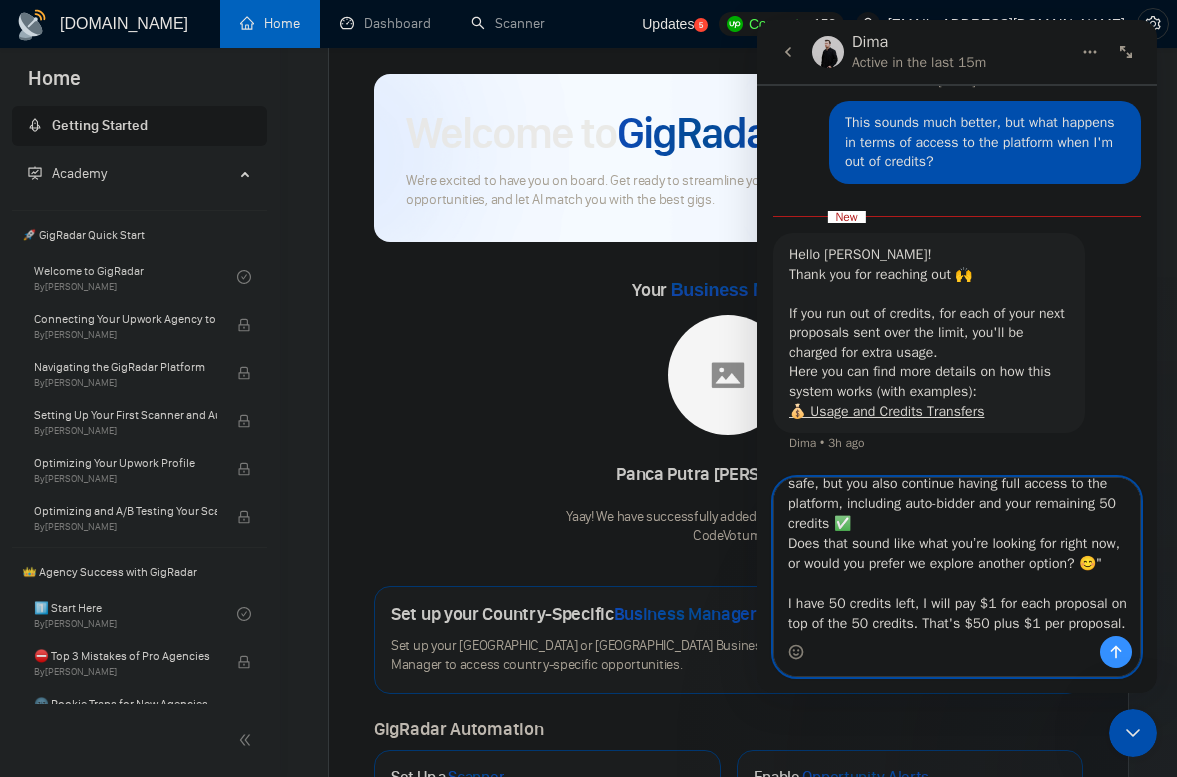 click on "Hey [PERSON_NAME], according to the document you shared, and the previous message from [PERSON_NAME]:
"Thanks for your message! Just to clarify on the $50/month plan, you’re not only keeping all your data safe, but you also continue having full access to the platform, including auto-bidder and your remaining 50 credits ✅
Does that sound like what you’re looking for right now, or would you prefer we explore another option? 😊"
I have 50 credits left, I will pay $1 for each proposal on top of the 50 credits. That's $50 plus $1 per proposal." at bounding box center [957, 557] 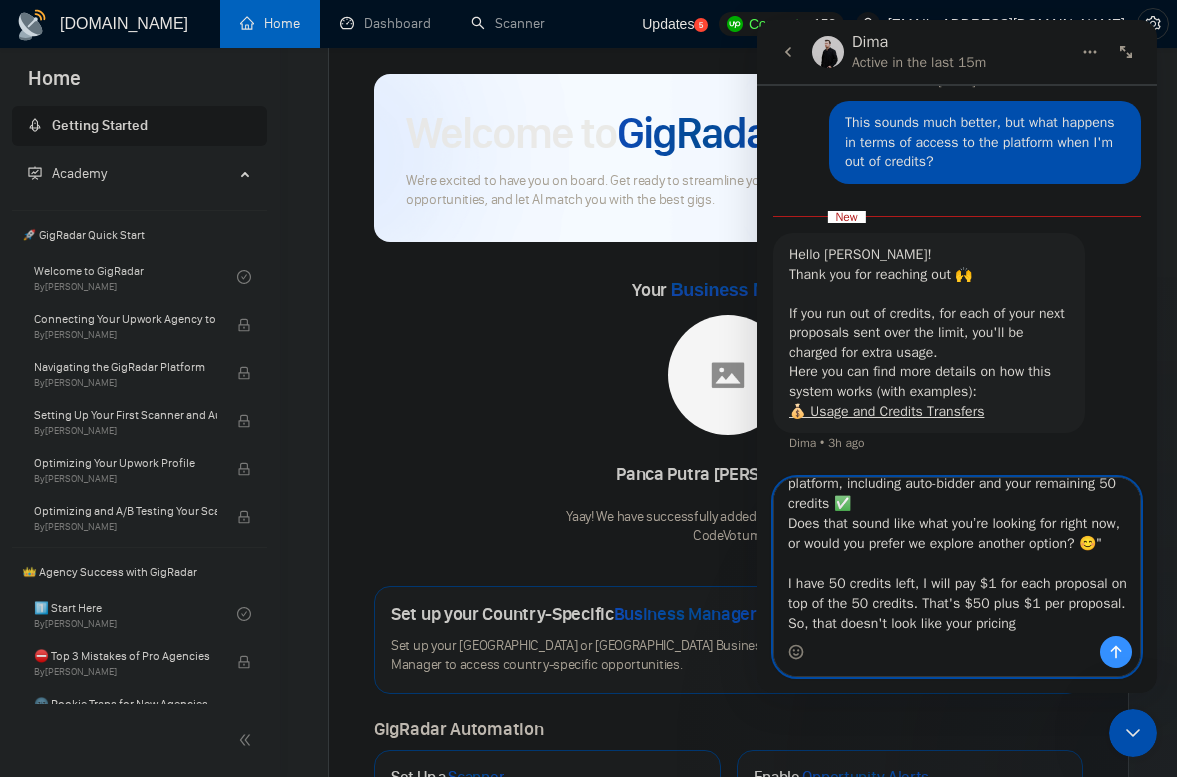 scroll, scrollTop: 156, scrollLeft: 0, axis: vertical 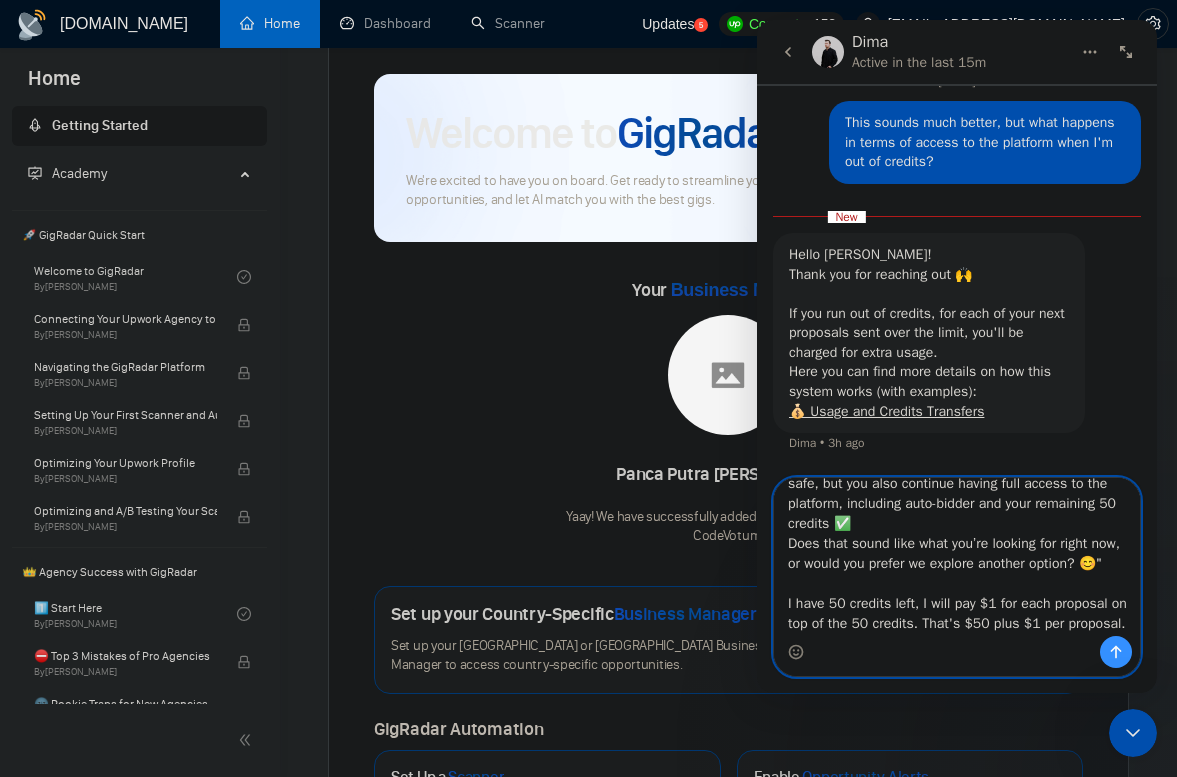 click on "Hey [PERSON_NAME], according to the document you shared, and the previous message from [PERSON_NAME]:
"Thanks for your message! Just to clarify on the $50/month plan, you’re not only keeping all your data safe, but you also continue having full access to the platform, including auto-bidder and your remaining 50 credits ✅
Does that sound like what you’re looking for right now, or would you prefer we explore another option? 😊"
I have 50 credits left, I will pay $1 for each proposal on top of the 50 credits. That's $50 plus $1 per proposal." at bounding box center (957, 557) 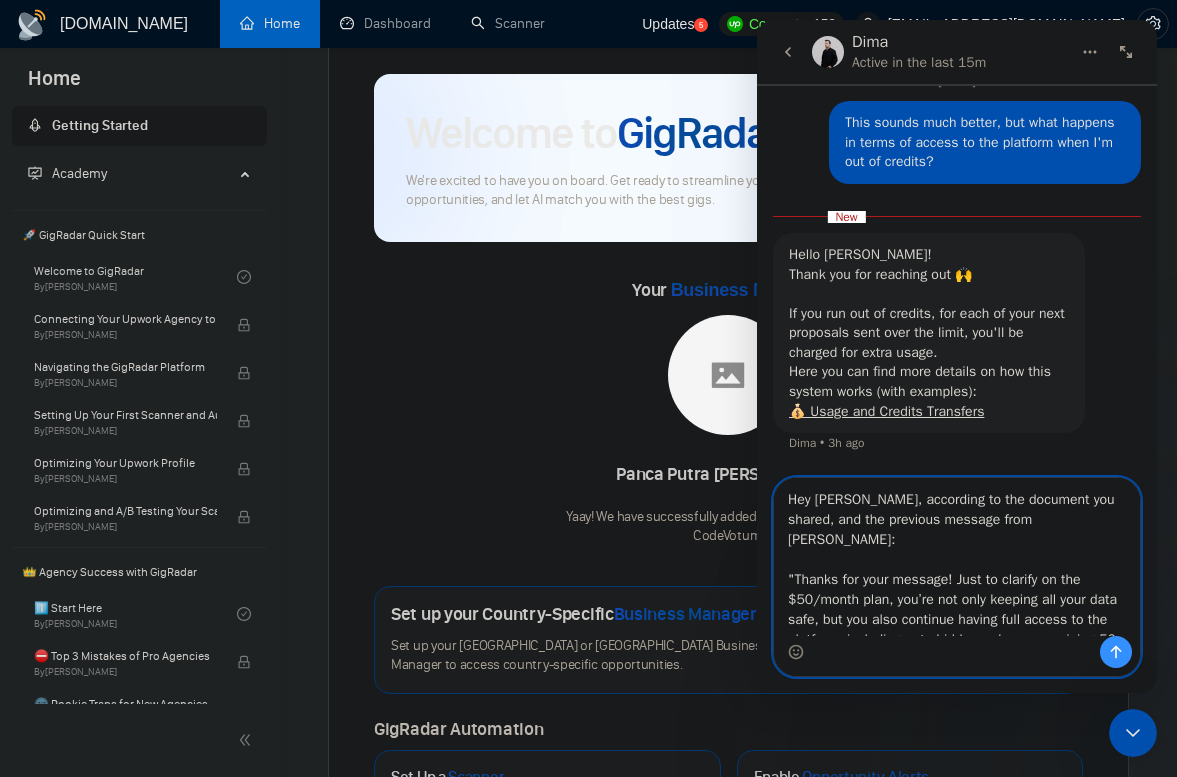 scroll, scrollTop: 156, scrollLeft: 0, axis: vertical 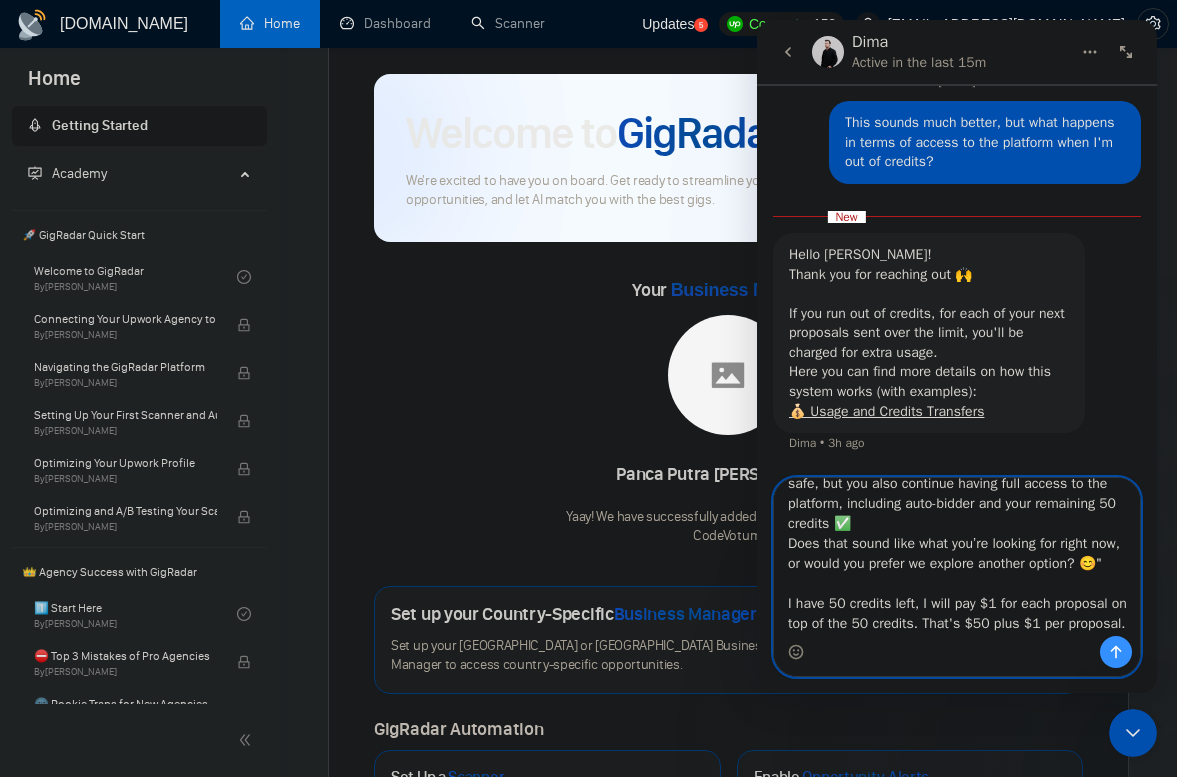 type on "Hey [PERSON_NAME], according to the document you shared, and the previous message from [PERSON_NAME]:
"Thanks for your message! Just to clarify on the $50/month plan, you’re not only keeping all your data safe, but you also continue having full access to the platform, including auto-bidder and your remaining 50 credits ✅
Does that sound like what you’re looking for right now, or would you prefer we explore another option? 😊"
I have 50 credits left, I will pay $1 for each proposal on top of the 50 credits. That's $50 plus $1 per proposal." 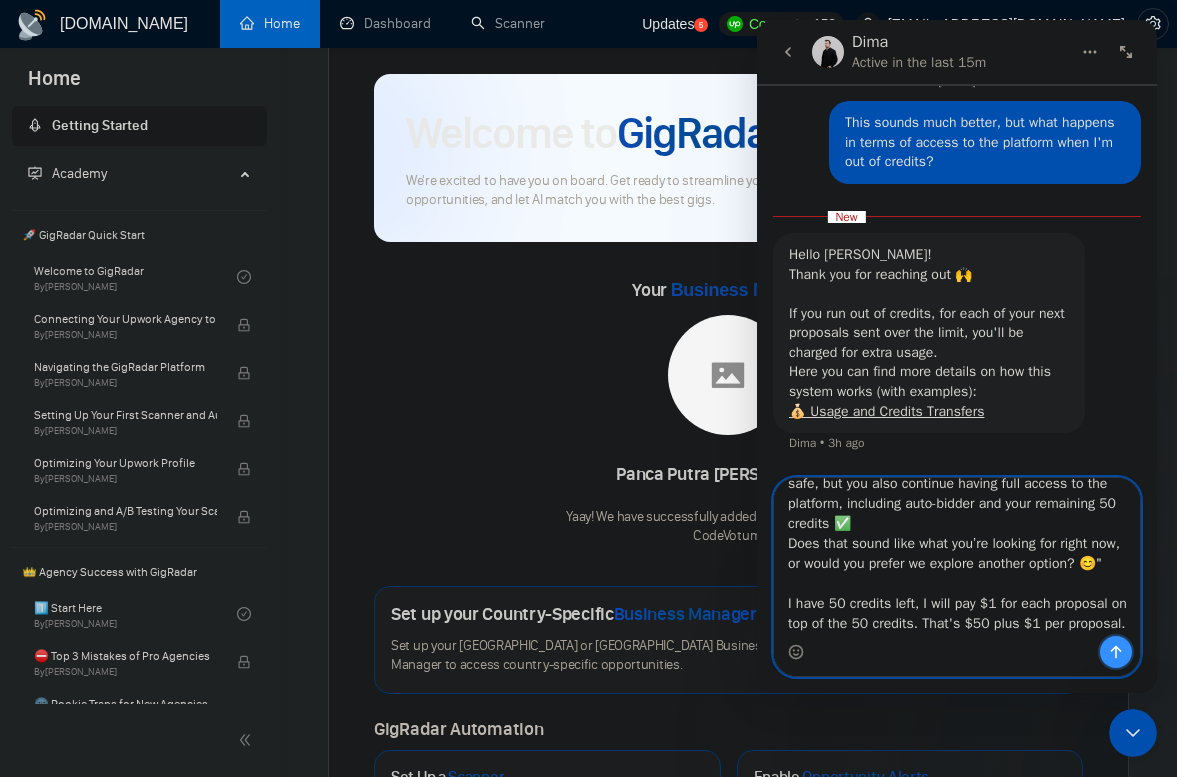 click 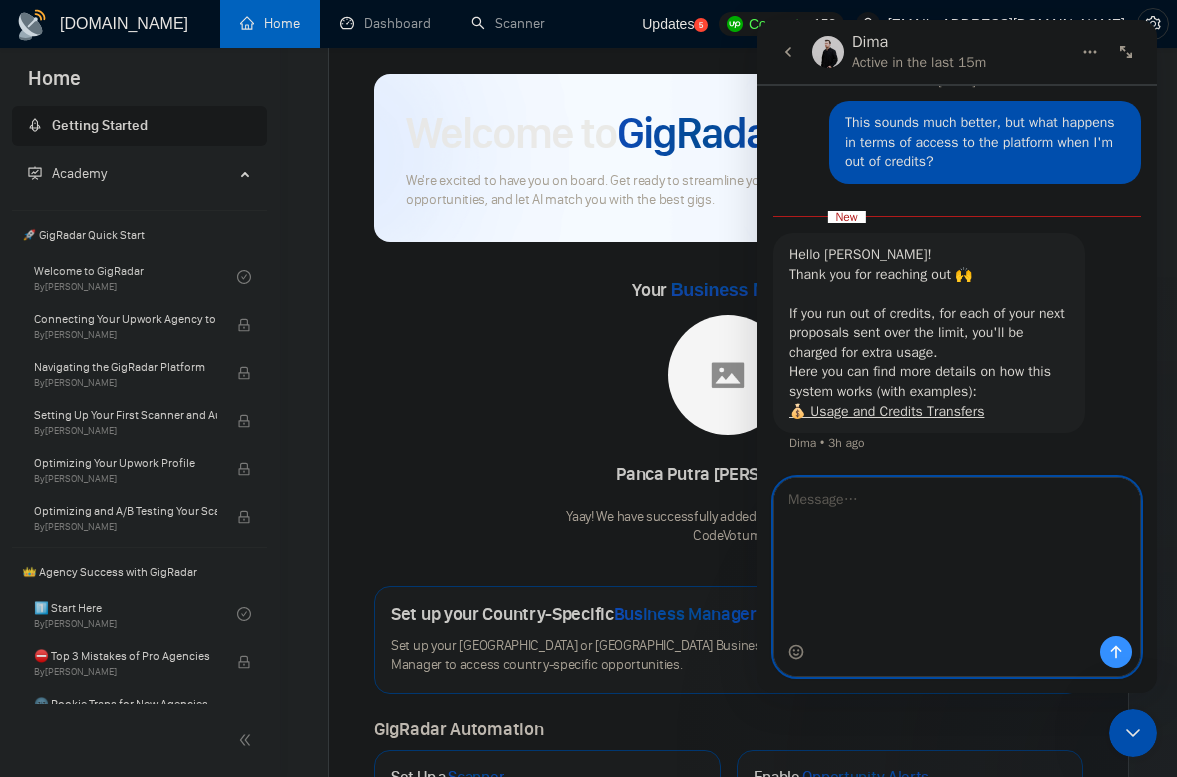 scroll, scrollTop: 0, scrollLeft: 0, axis: both 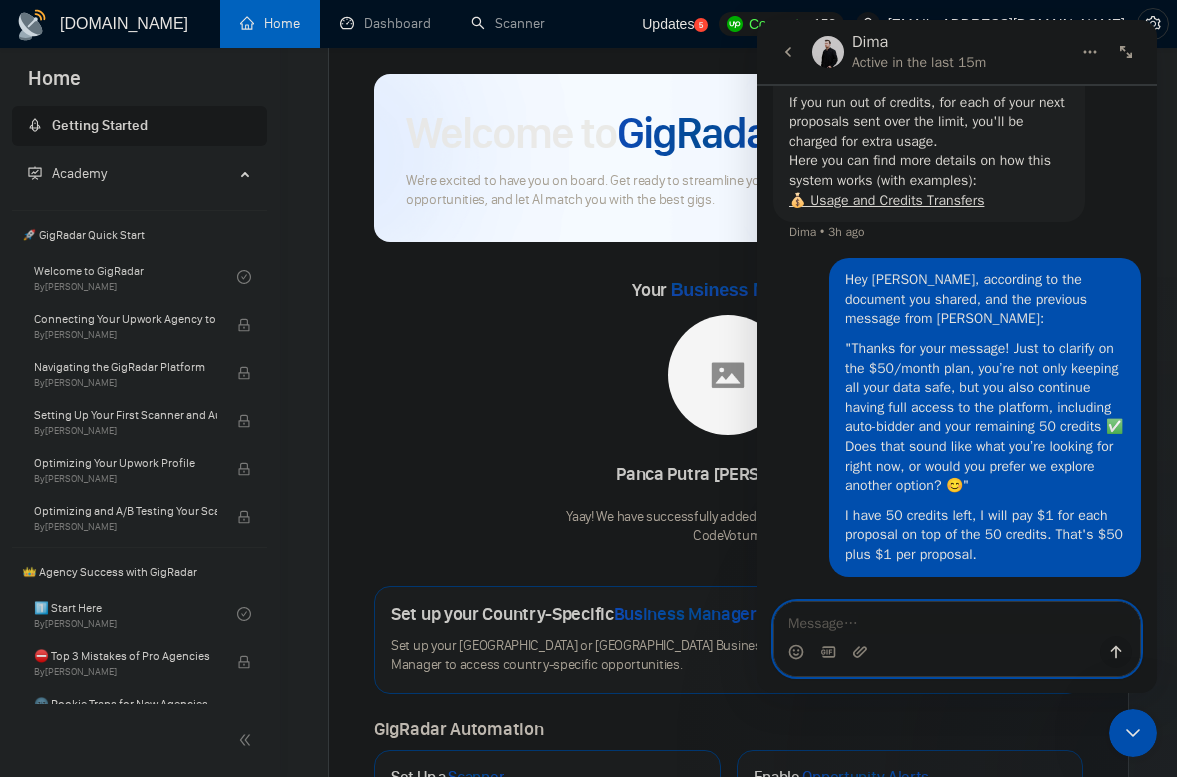 click at bounding box center [957, 619] 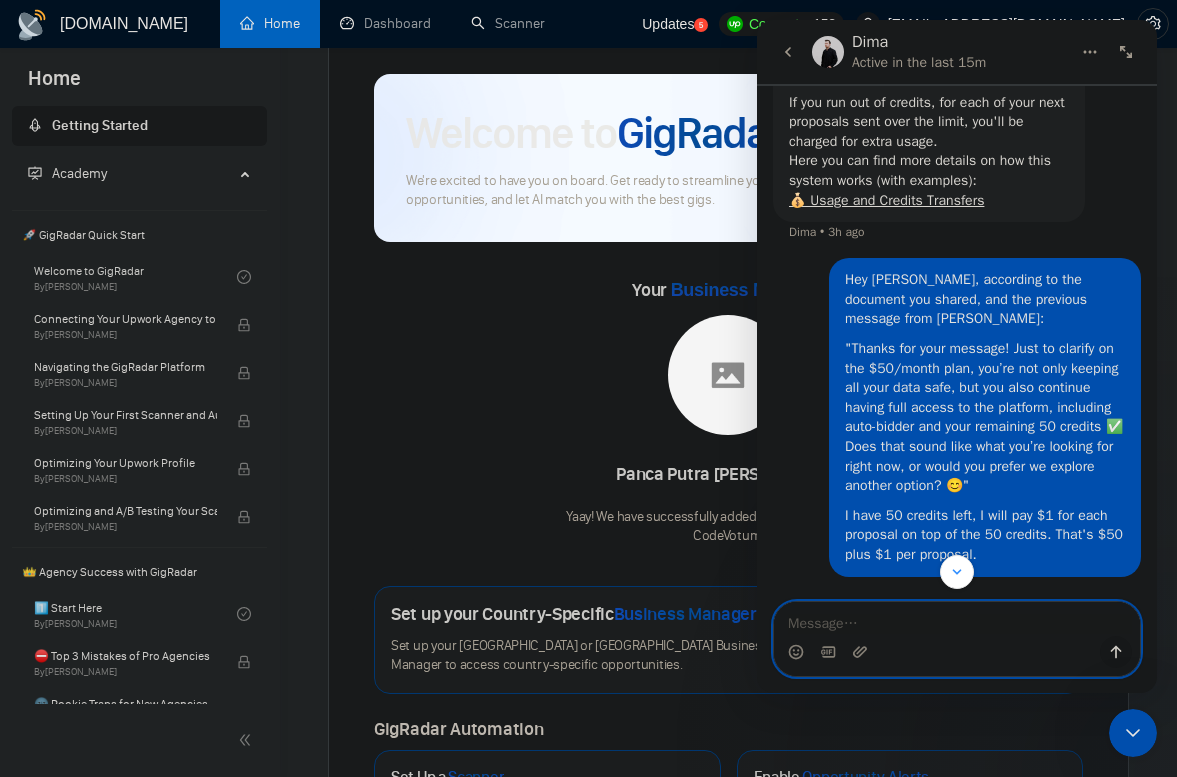 scroll, scrollTop: 4578, scrollLeft: 0, axis: vertical 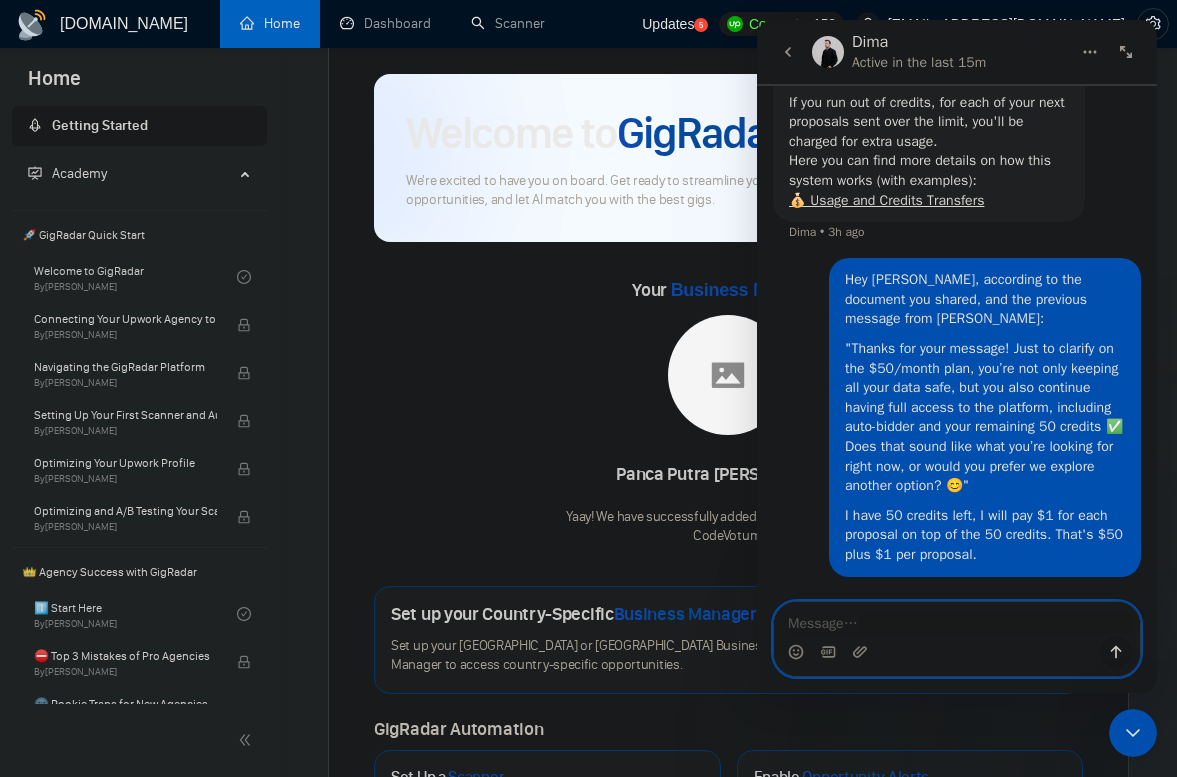 click at bounding box center [957, 619] 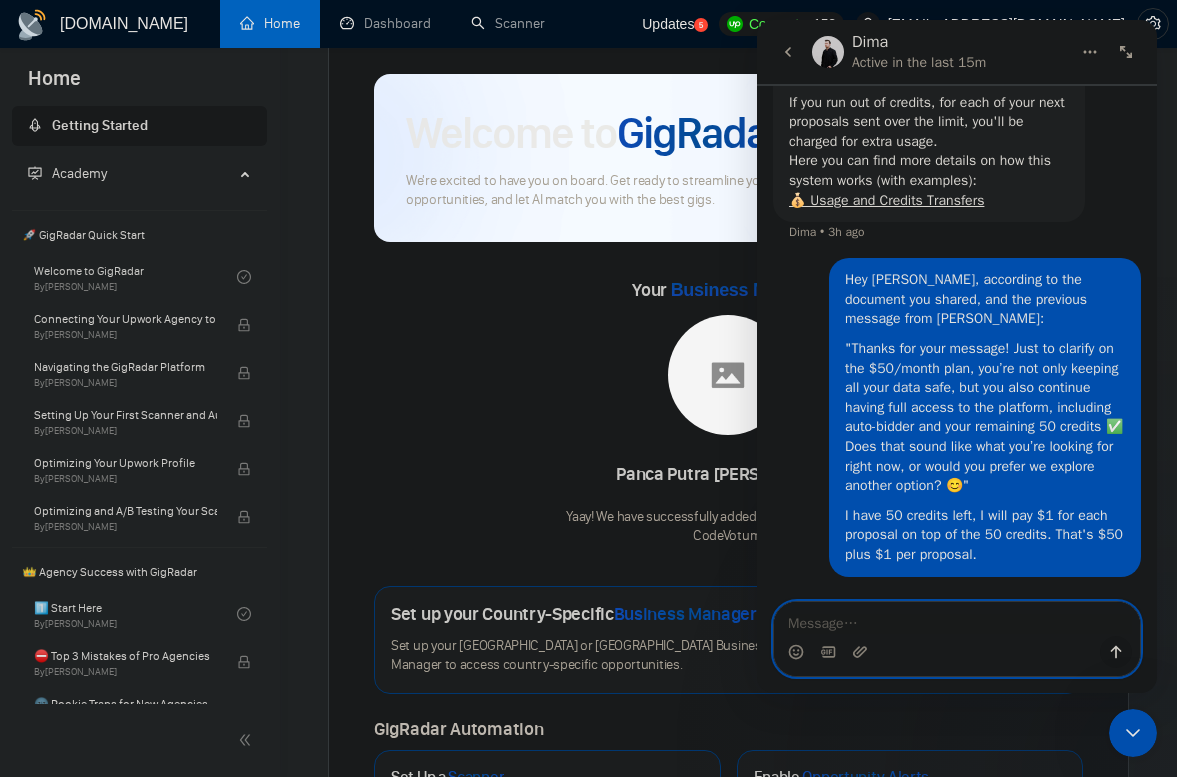 paste on "I'm just trying to clarify the requirements for using a $50 per month subscription." 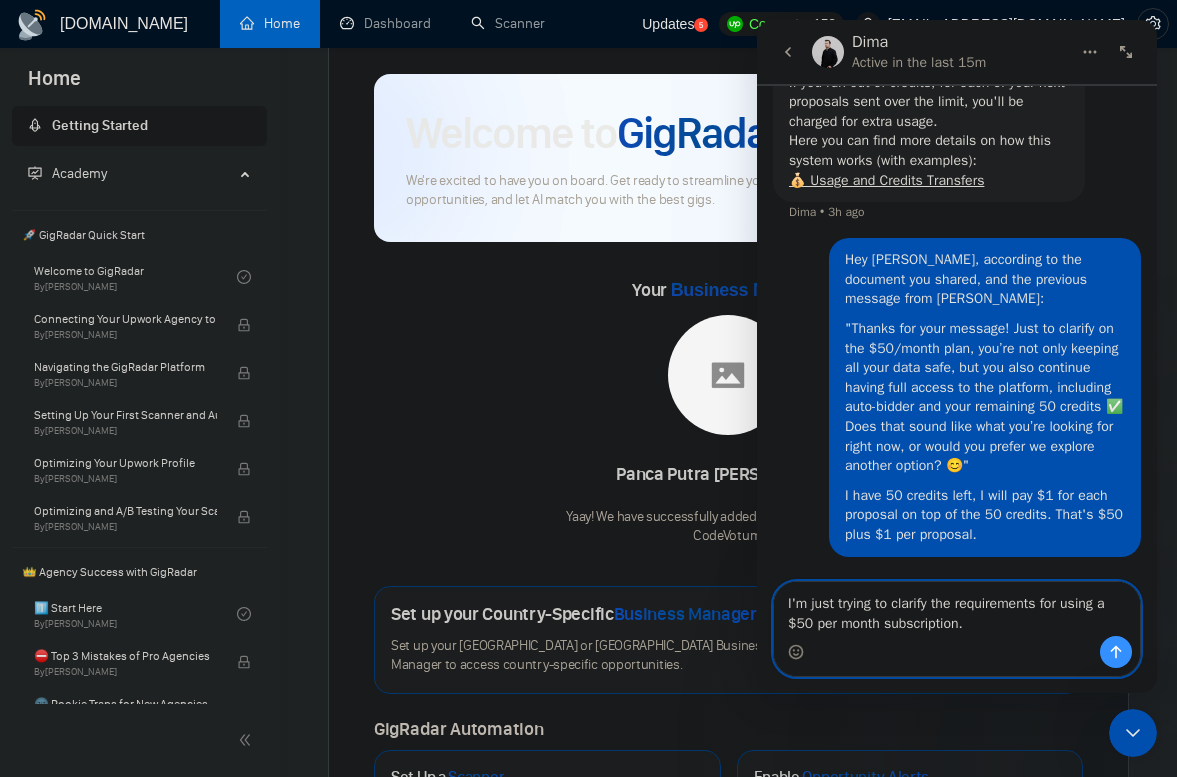 scroll, scrollTop: 4598, scrollLeft: 0, axis: vertical 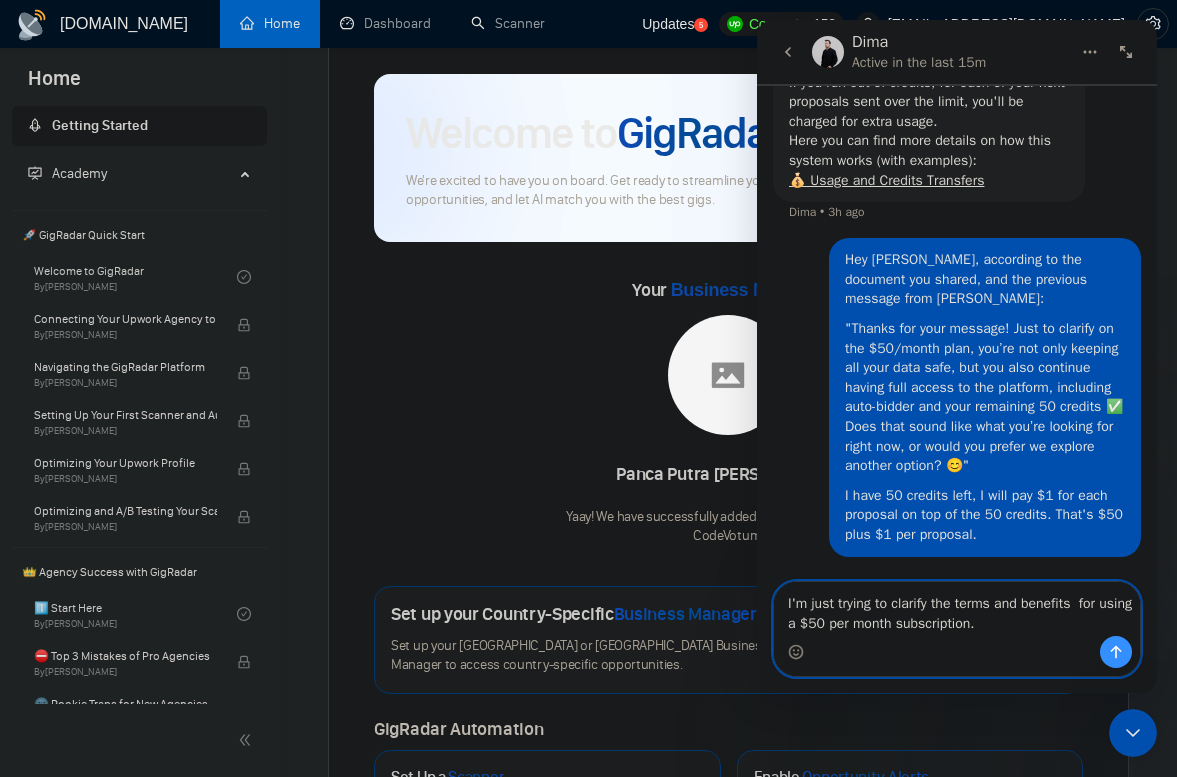 click on "I'm just trying to clarify the terms and benefits  for using a $50 per month subscription." at bounding box center [957, 609] 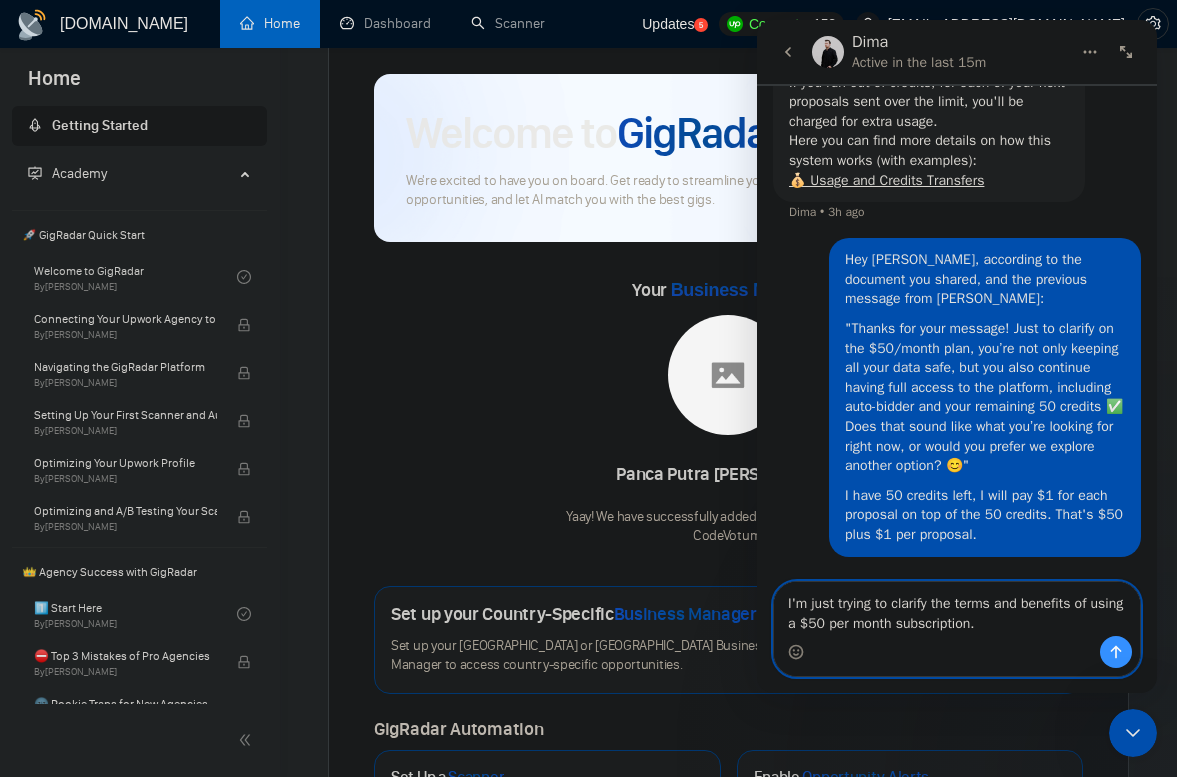 click on "I'm just trying to clarify the terms and benefits of using a $50 per month subscription." at bounding box center (957, 609) 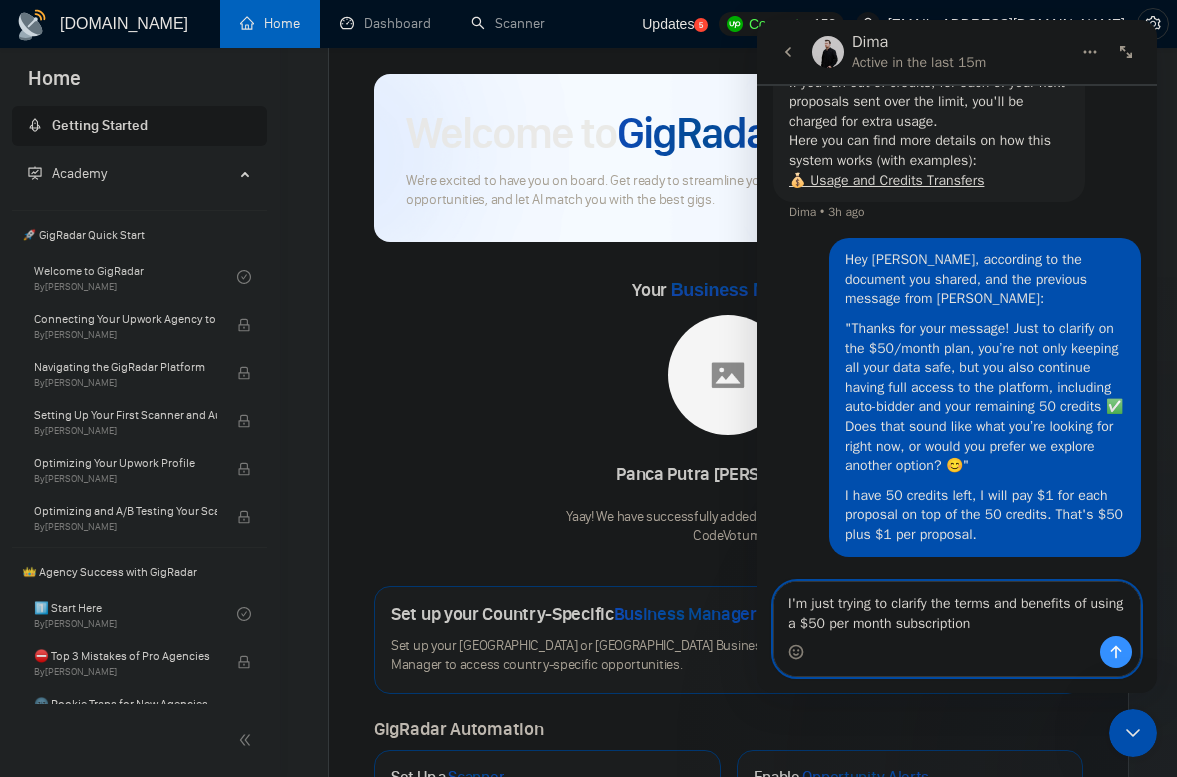 type on "I'm just trying to clarify the terms and benefits of using a $50 per month subscription" 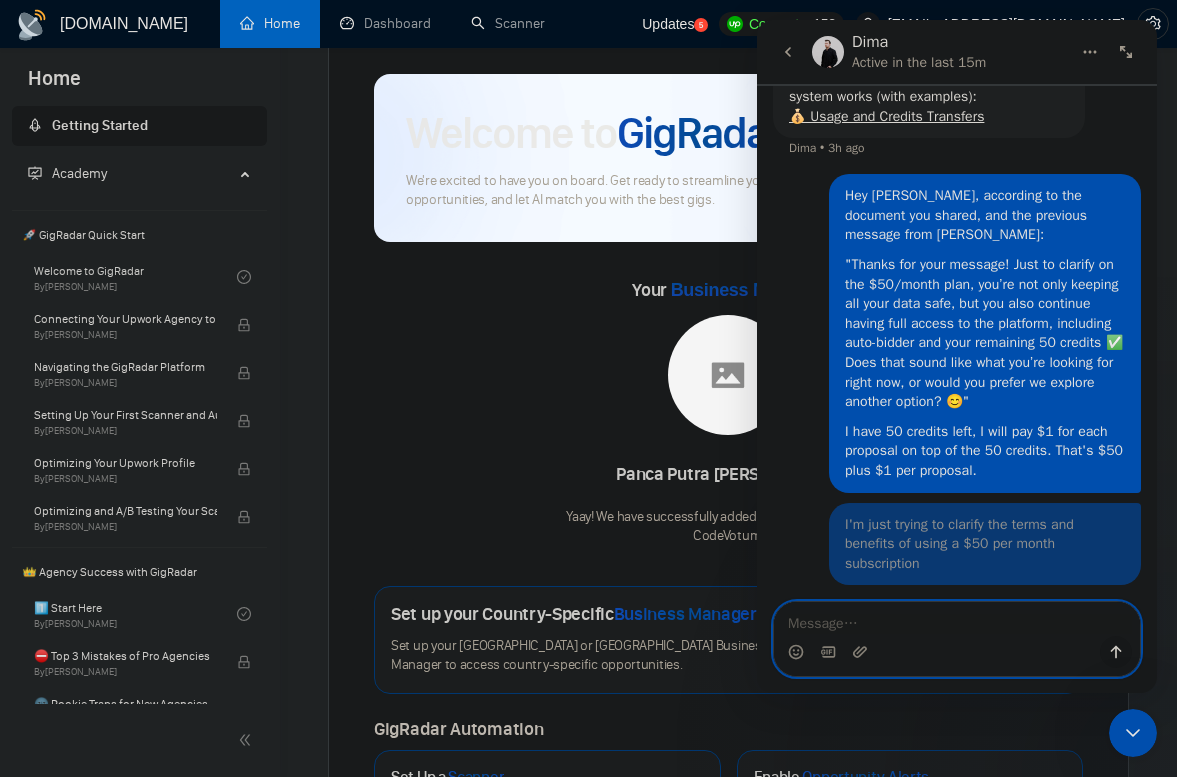 scroll, scrollTop: 4663, scrollLeft: 0, axis: vertical 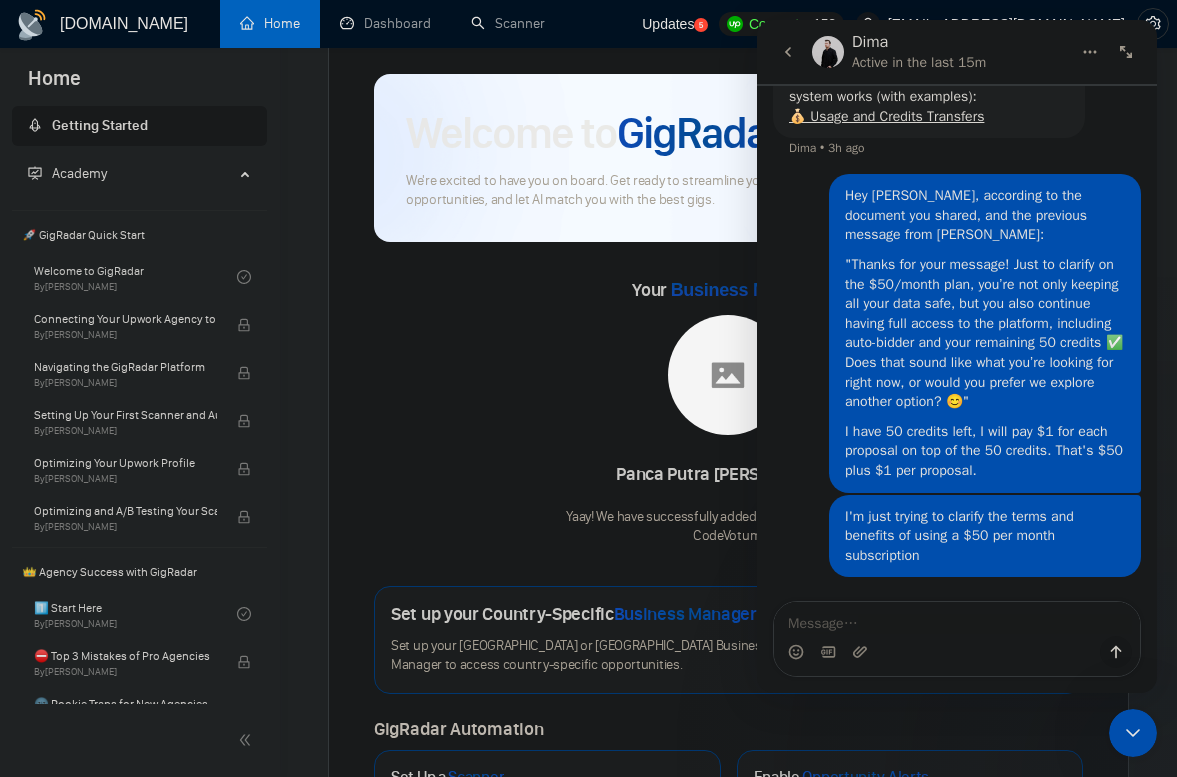 click 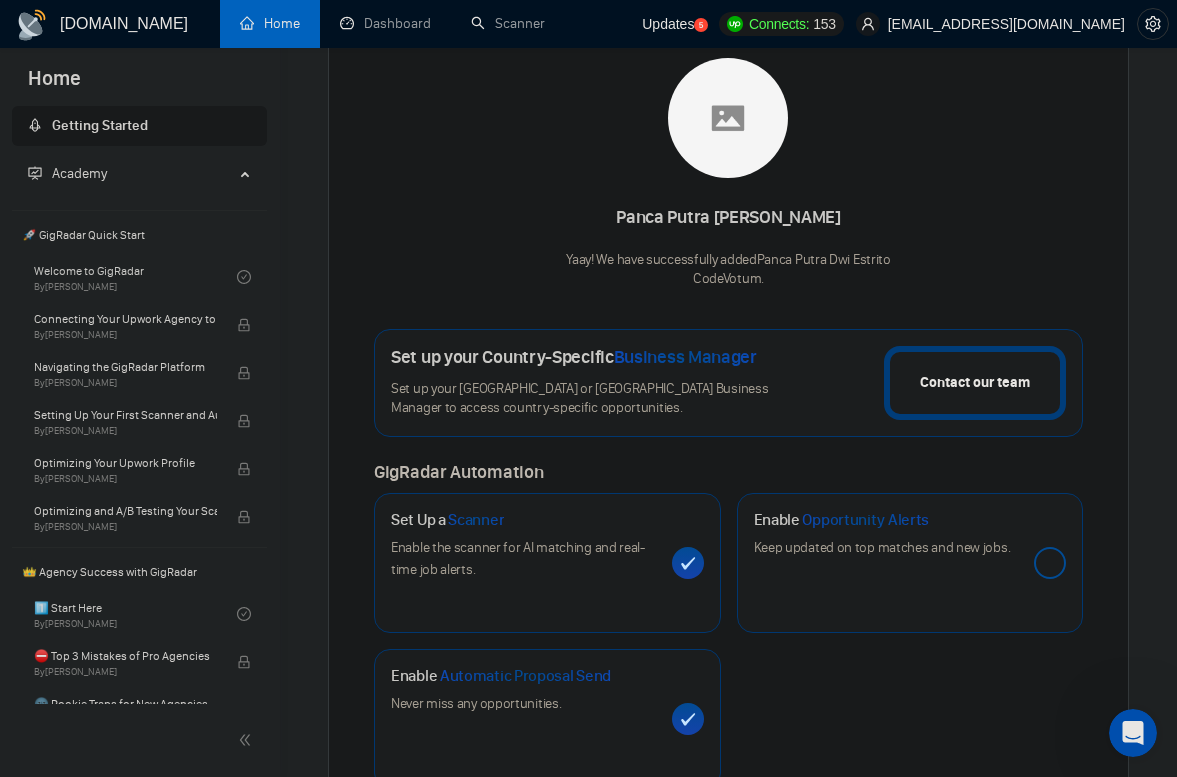 scroll, scrollTop: 313, scrollLeft: 0, axis: vertical 